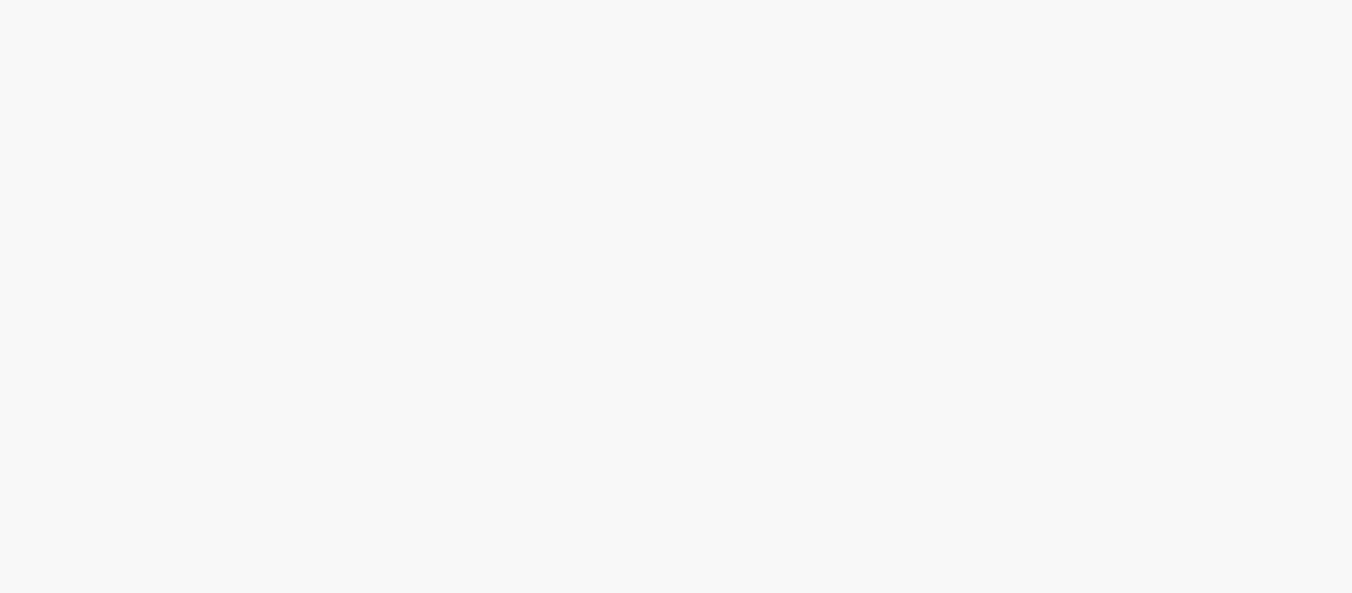 scroll, scrollTop: 0, scrollLeft: 0, axis: both 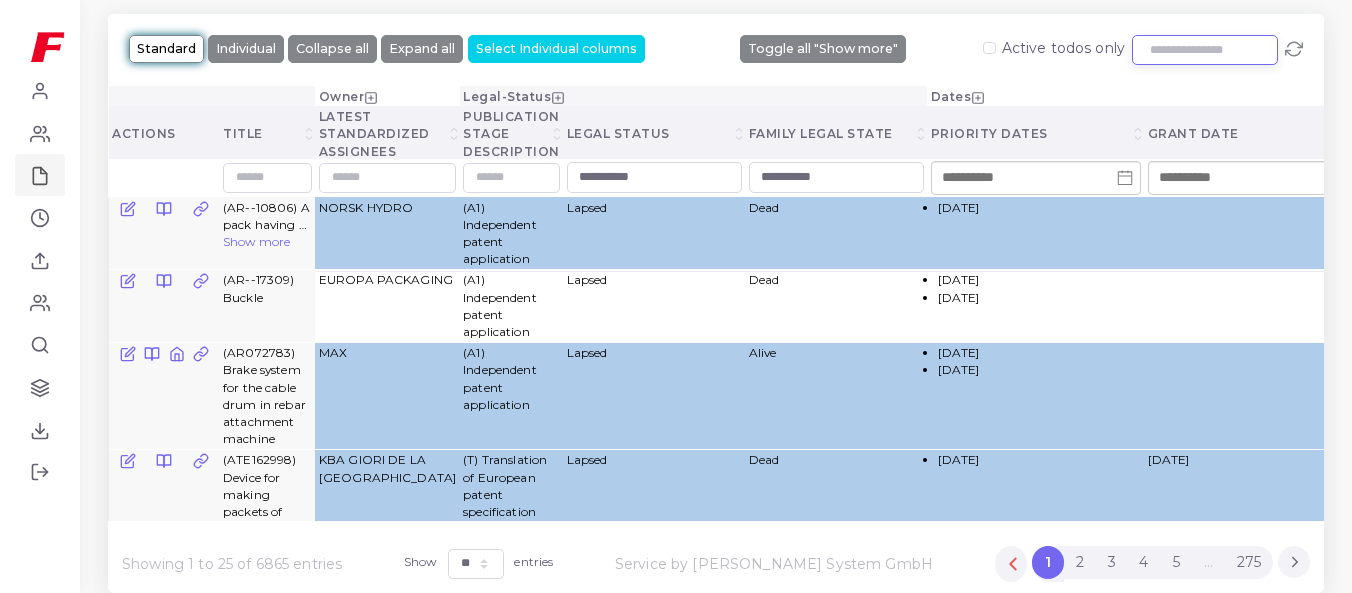 click at bounding box center (1205, 50) 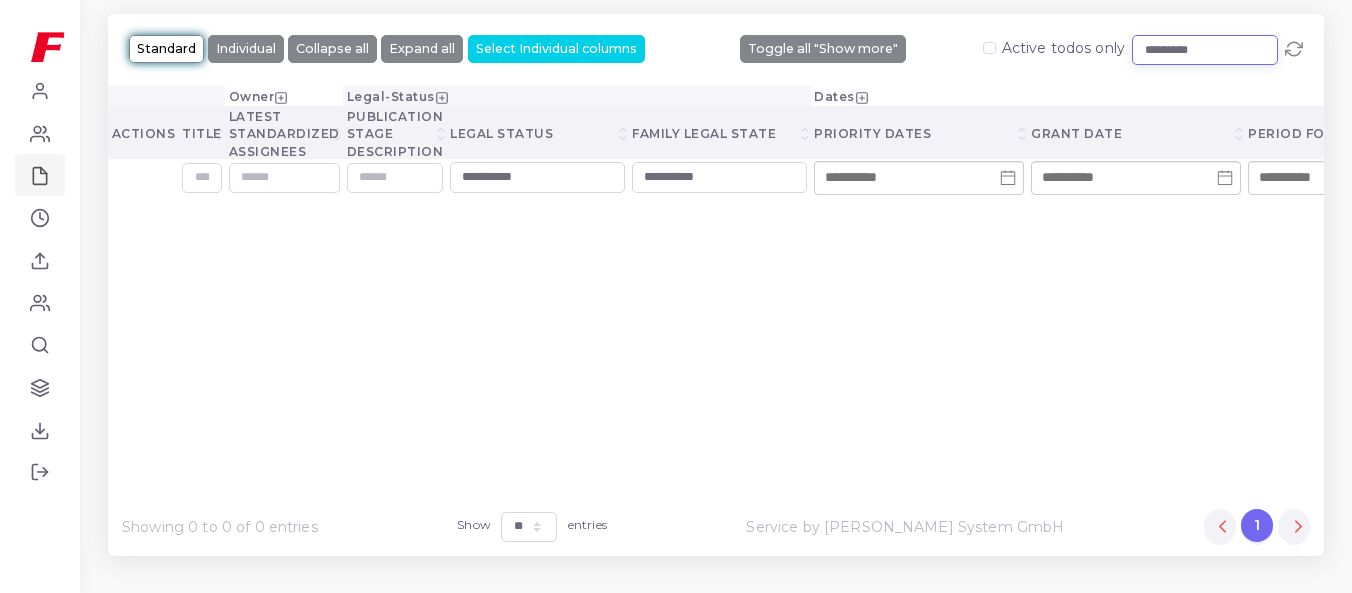 drag, startPoint x: 1167, startPoint y: 43, endPoint x: 1040, endPoint y: 48, distance: 127.09839 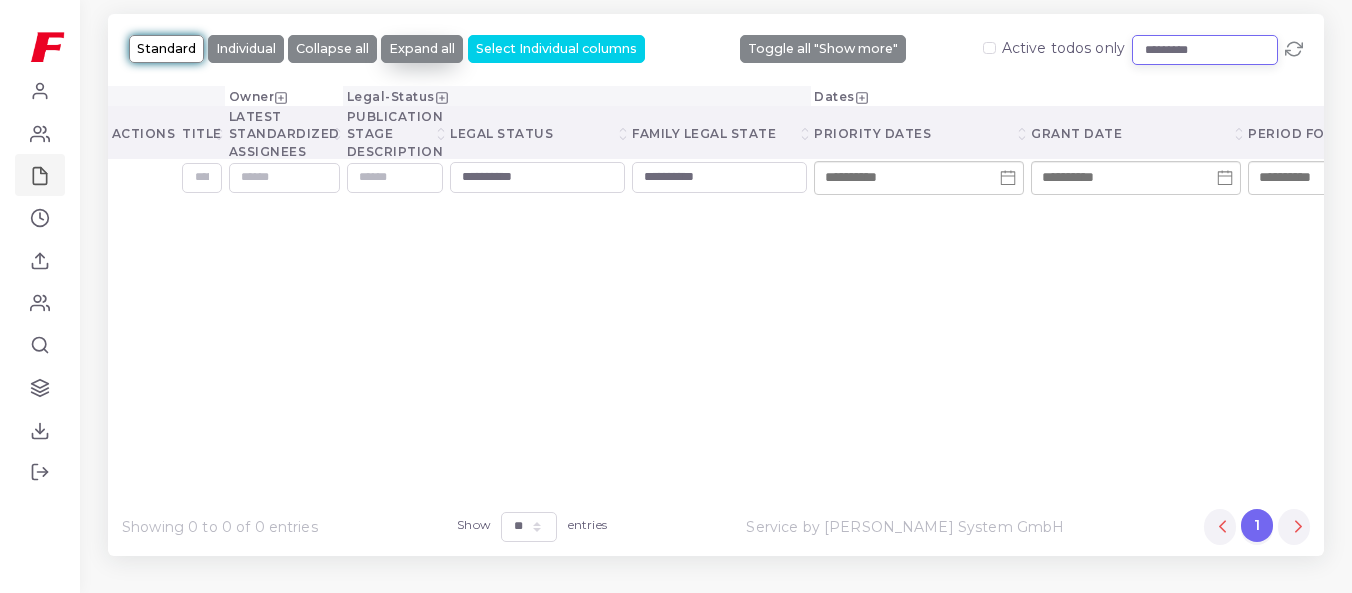 type on "*********" 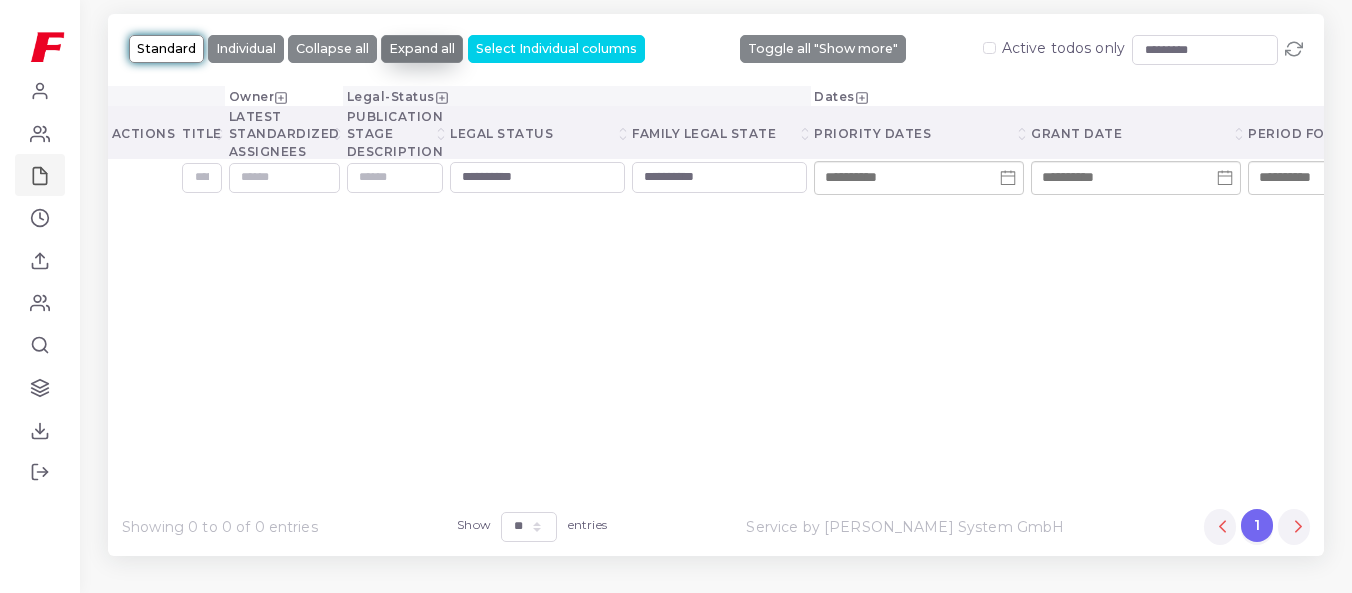 click on "Expand all" at bounding box center [422, 49] 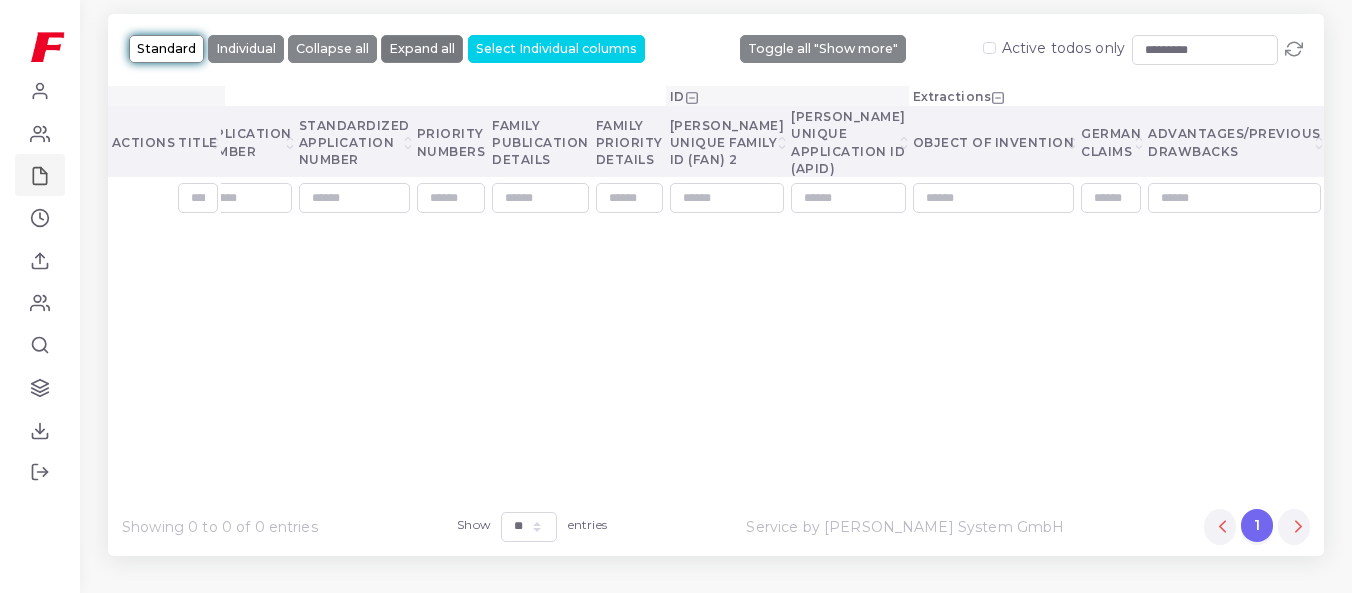 scroll, scrollTop: 0, scrollLeft: 5462, axis: horizontal 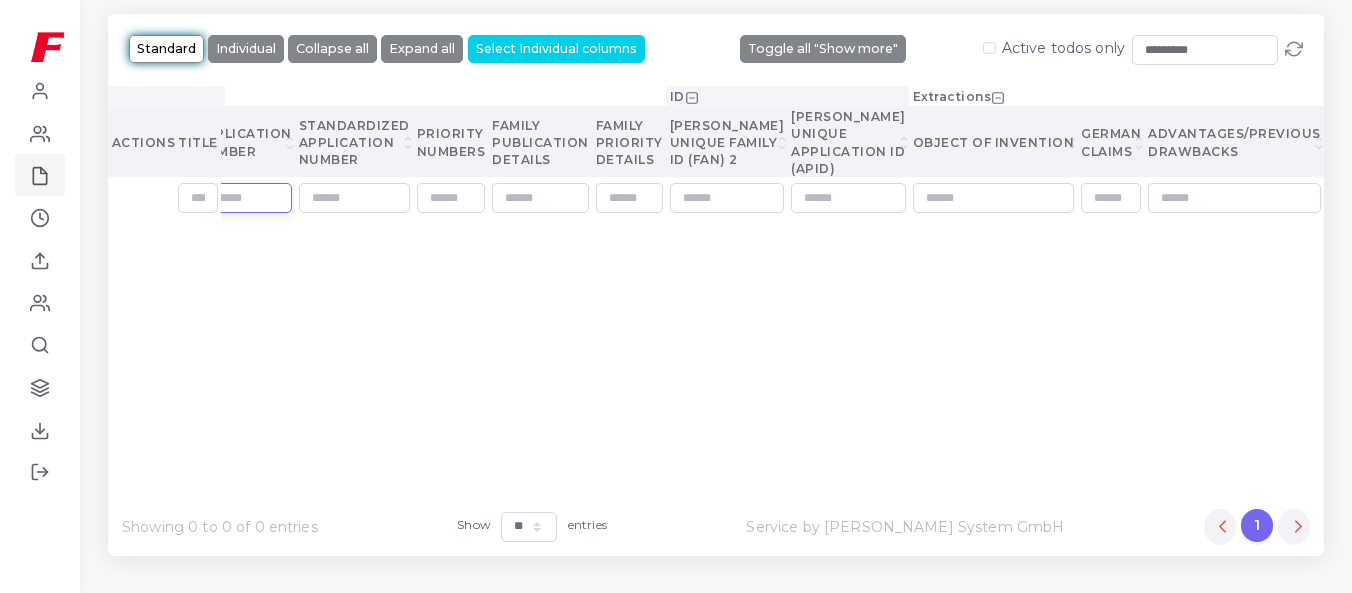 click at bounding box center (244, 198) 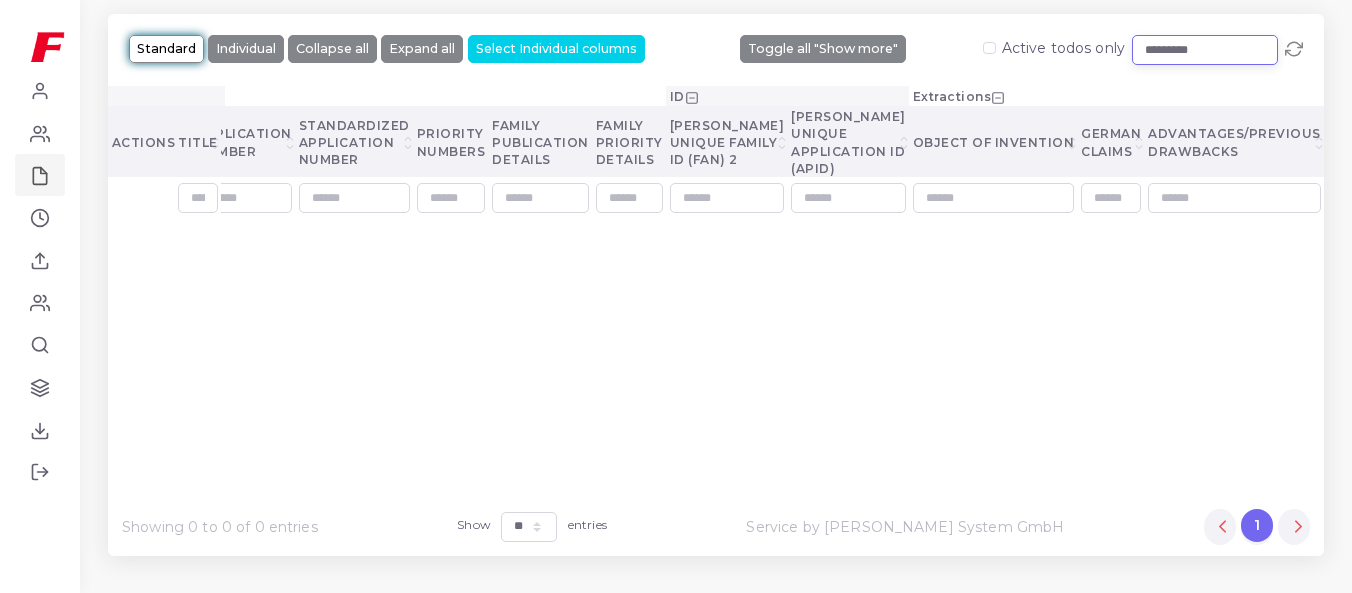 drag, startPoint x: 1257, startPoint y: 54, endPoint x: 698, endPoint y: 53, distance: 559.0009 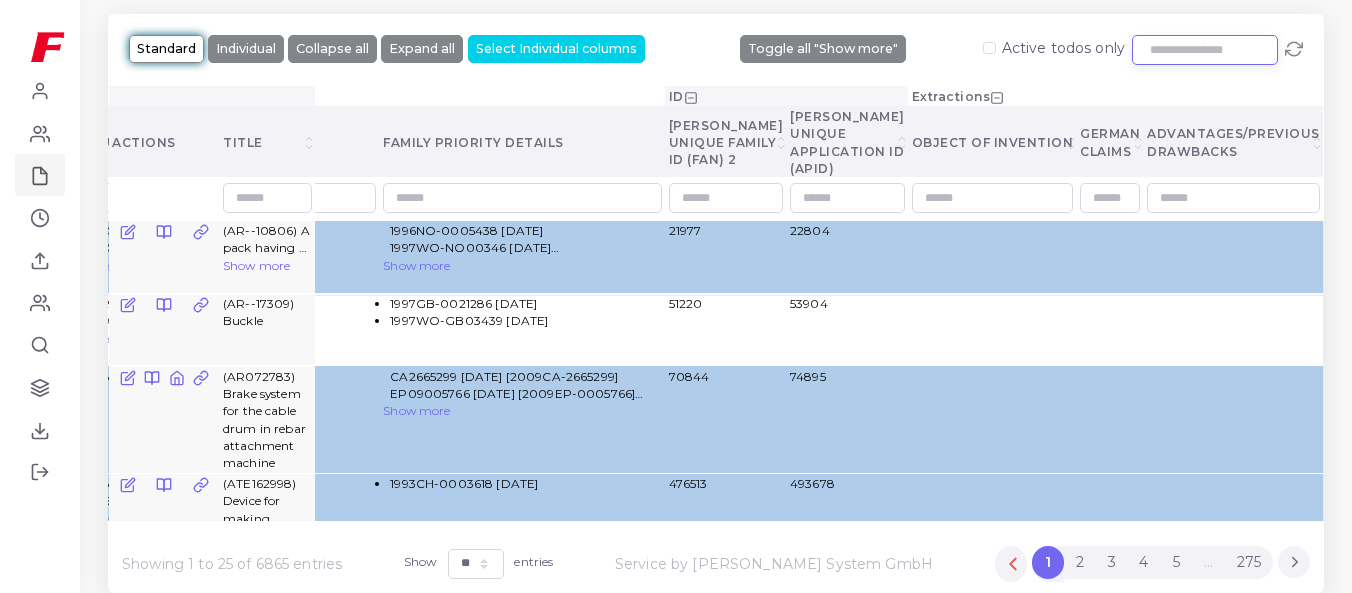scroll, scrollTop: 0, scrollLeft: 7117, axis: horizontal 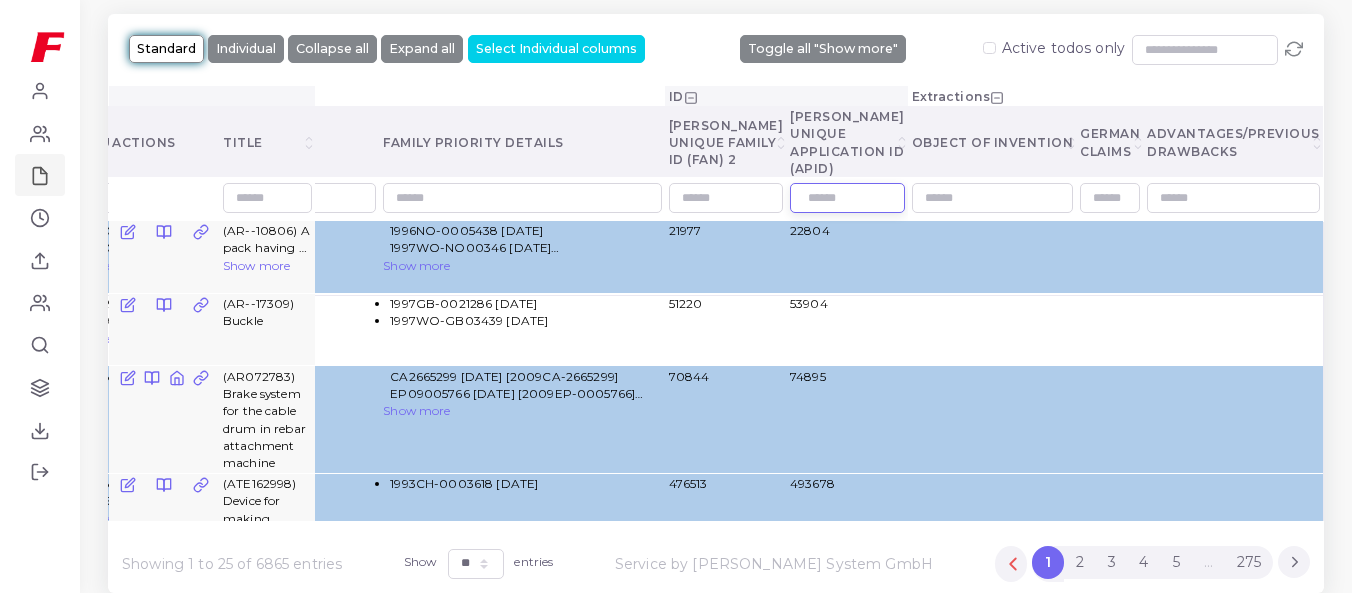 click at bounding box center (847, 198) 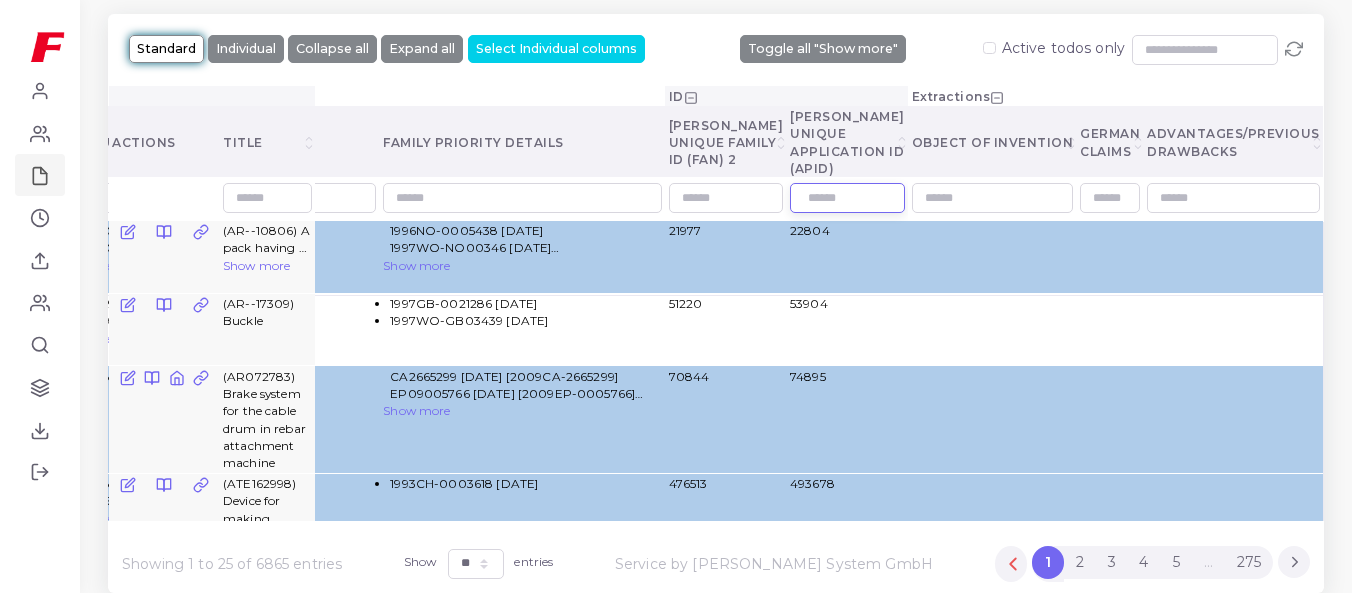 paste on "*********" 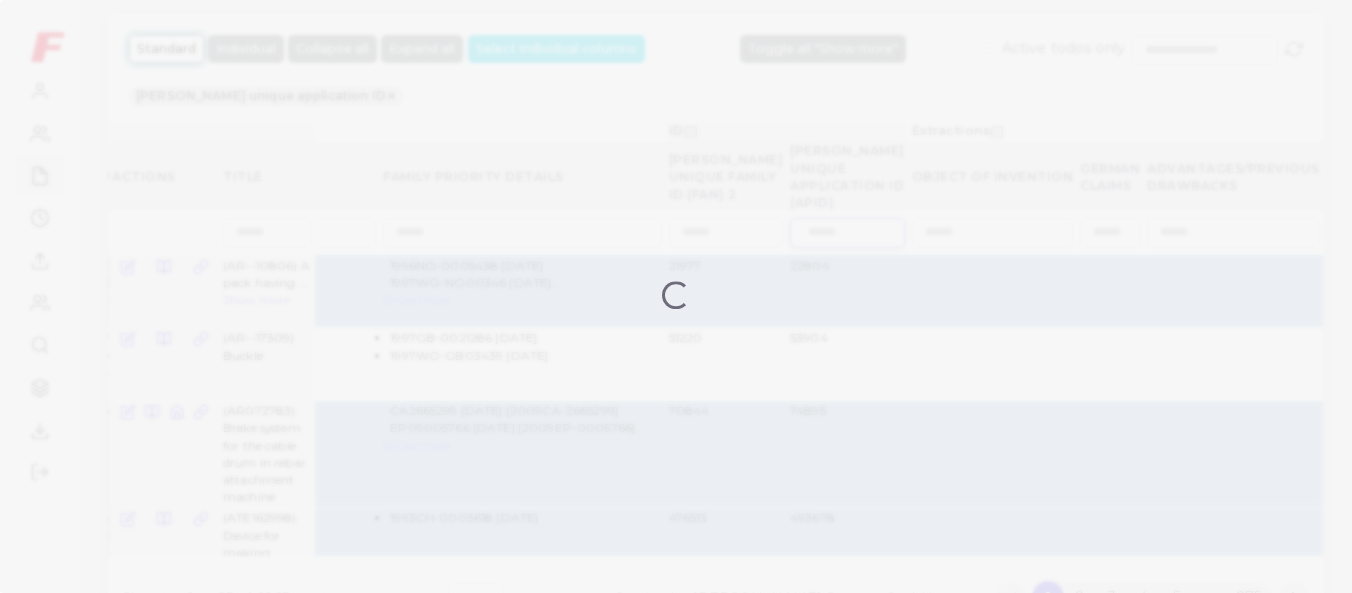 scroll, scrollTop: 0, scrollLeft: 6976, axis: horizontal 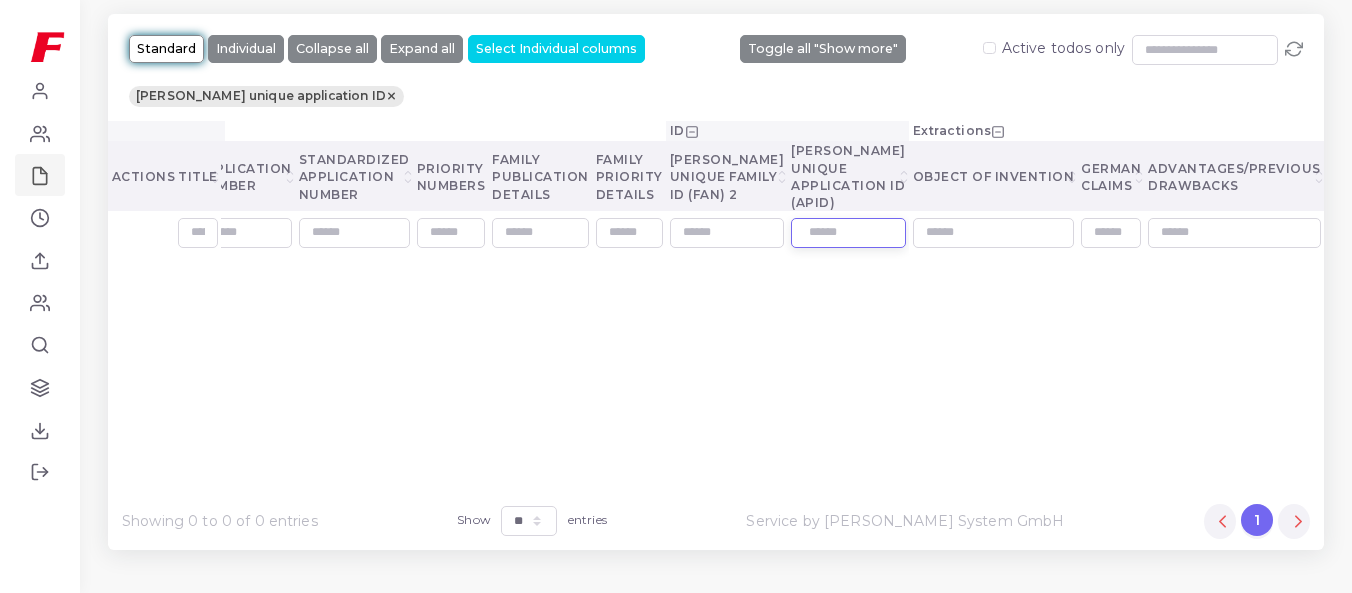 type on "*********" 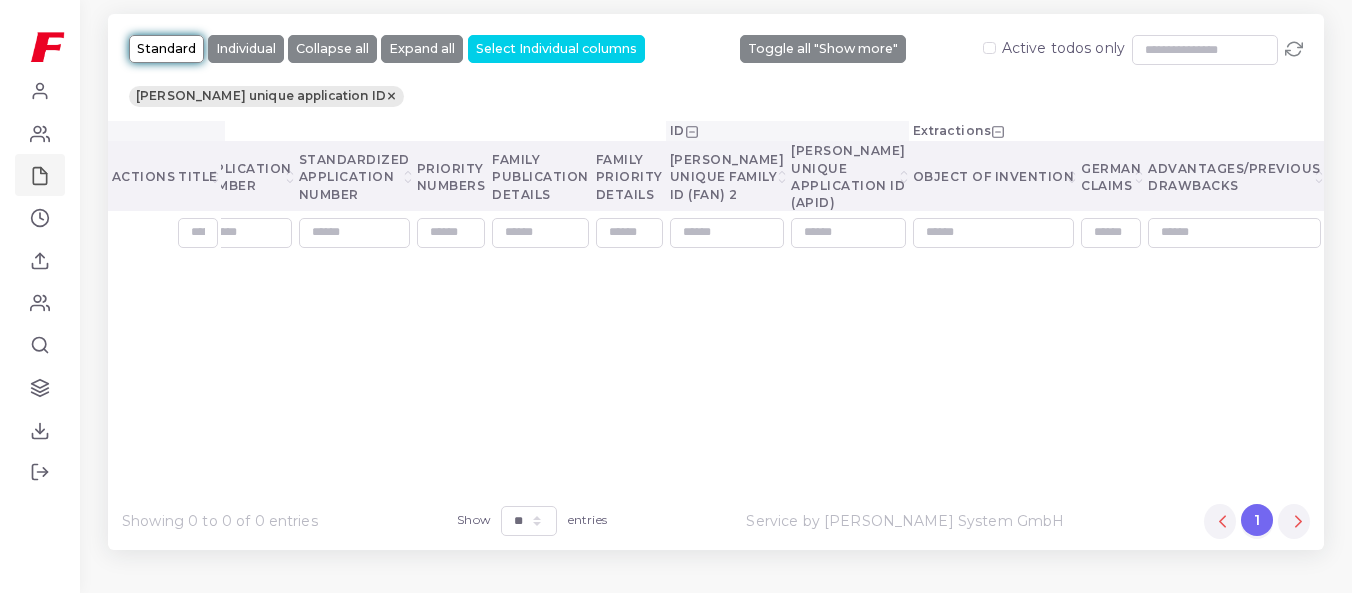 click 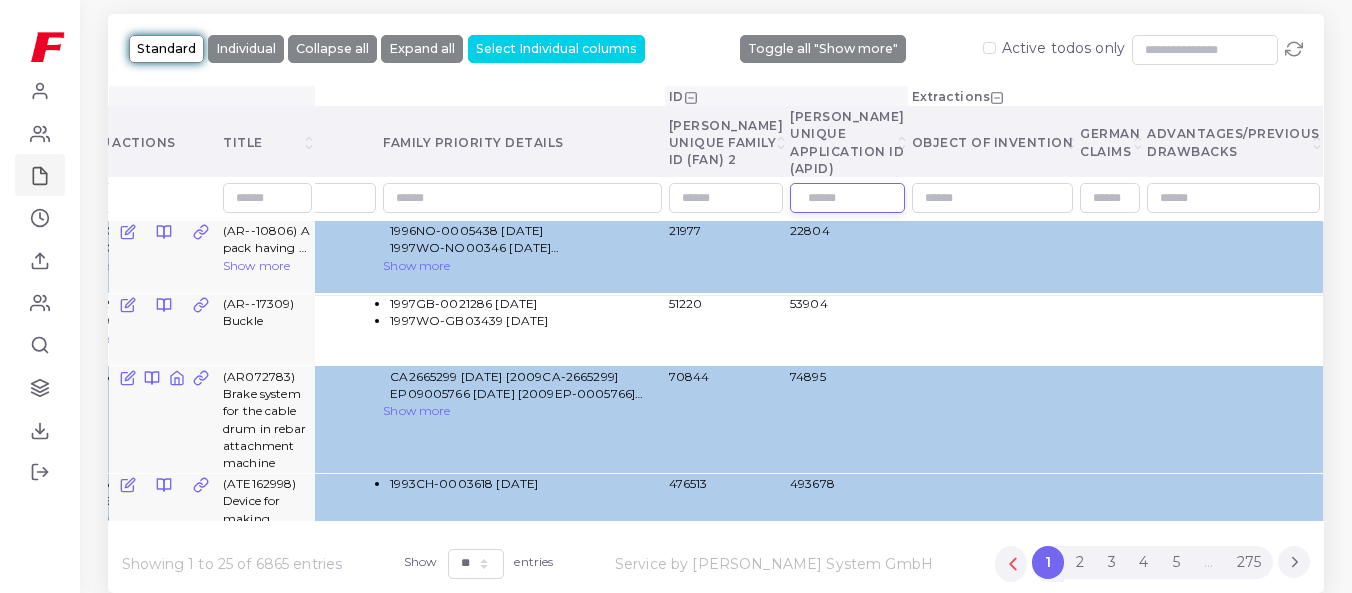 click at bounding box center [847, 198] 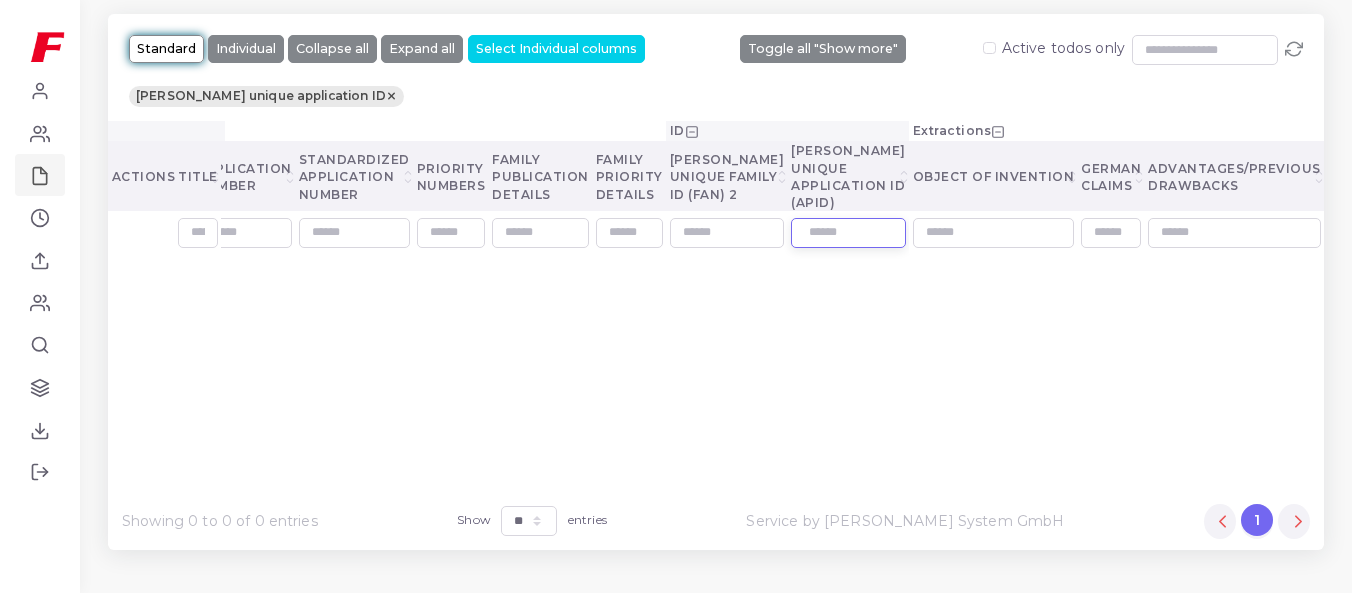 drag, startPoint x: 625, startPoint y: 196, endPoint x: 278, endPoint y: 203, distance: 347.0706 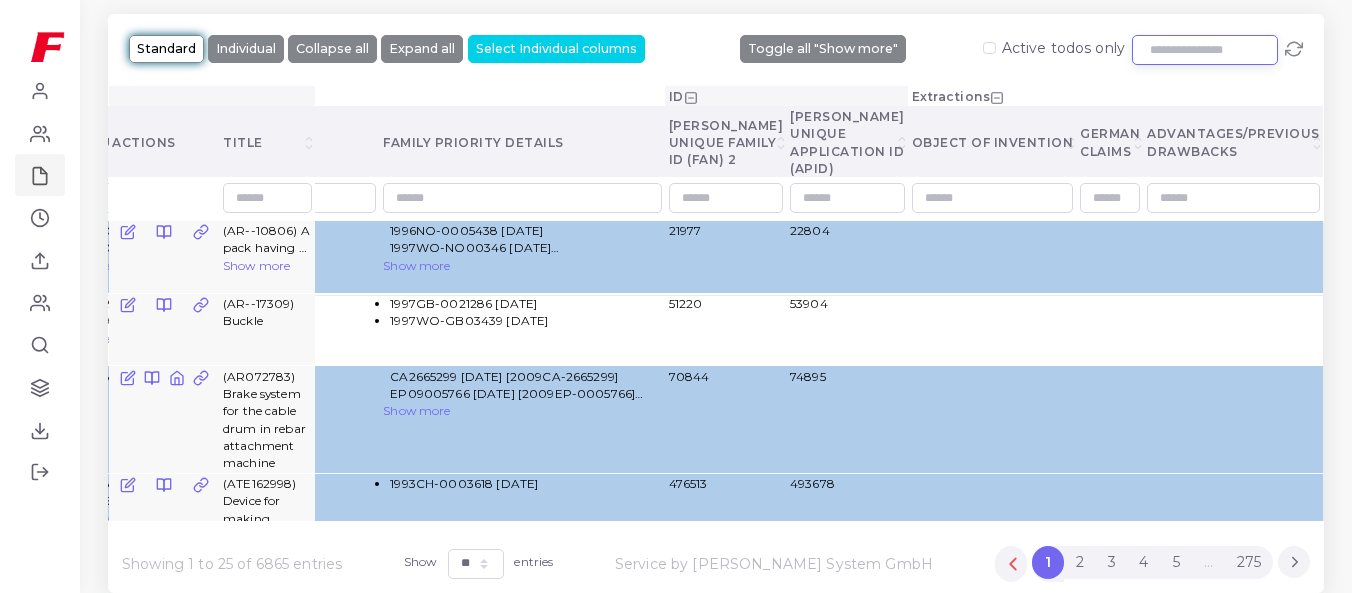 click at bounding box center [1205, 50] 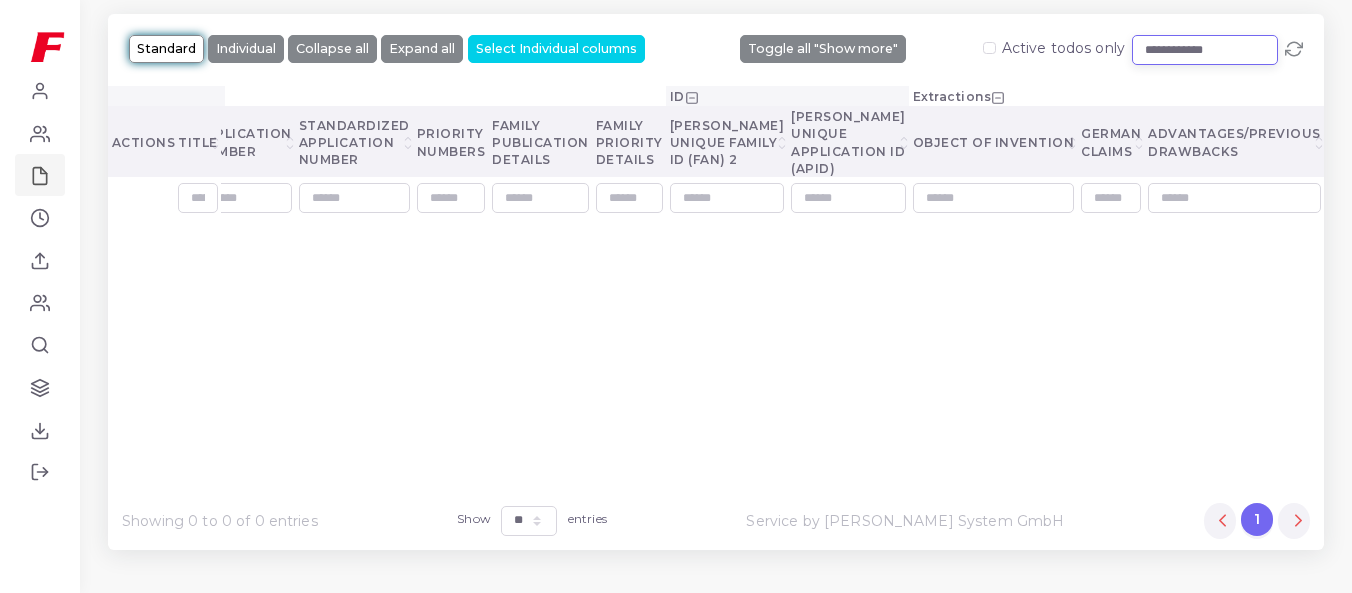drag, startPoint x: 1116, startPoint y: 50, endPoint x: 850, endPoint y: 50, distance: 266 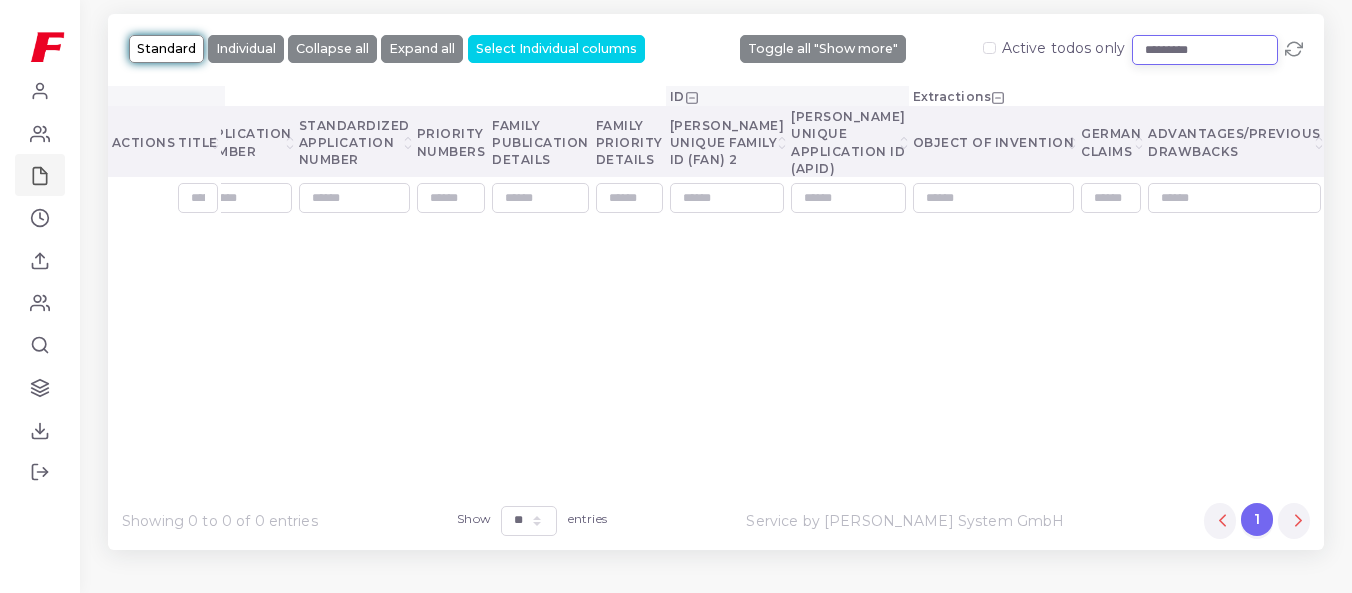 drag, startPoint x: 1186, startPoint y: 52, endPoint x: 798, endPoint y: 34, distance: 388.4173 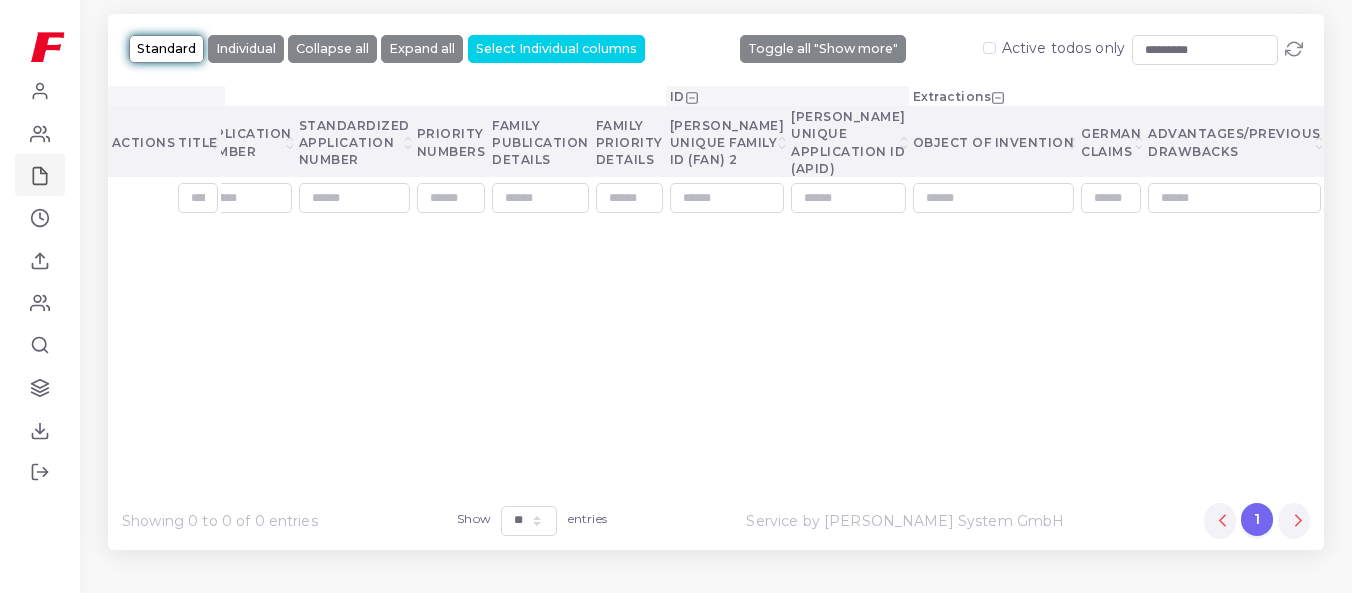 click 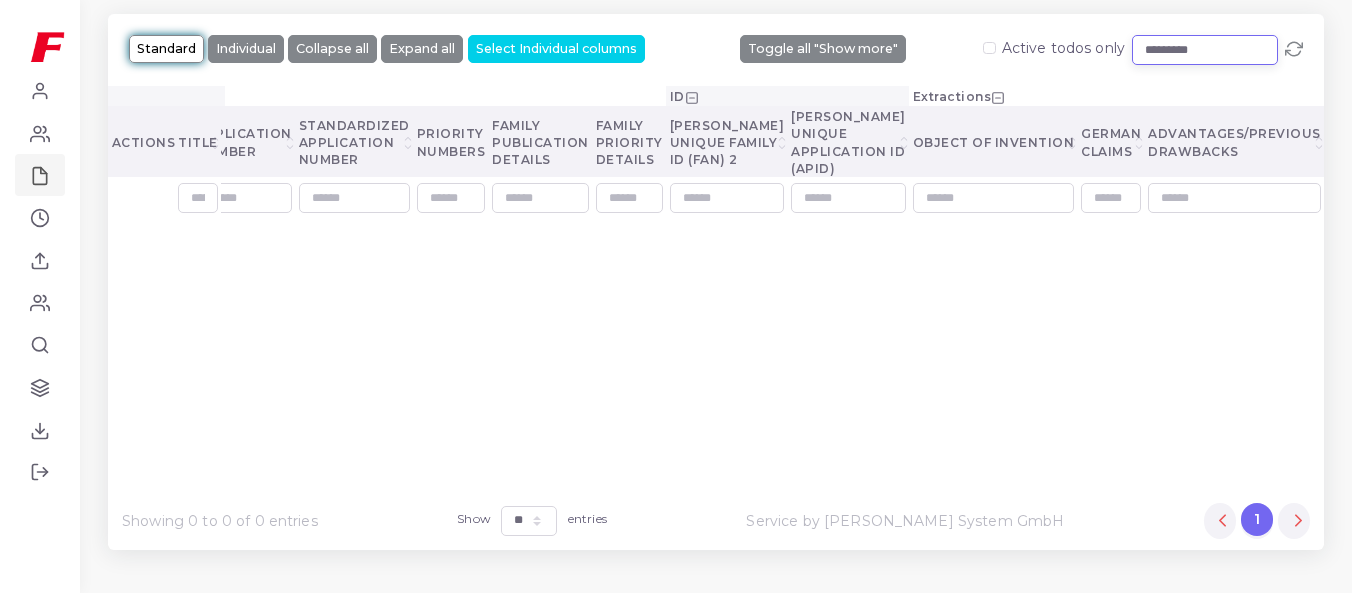 click on "*********" at bounding box center [1205, 50] 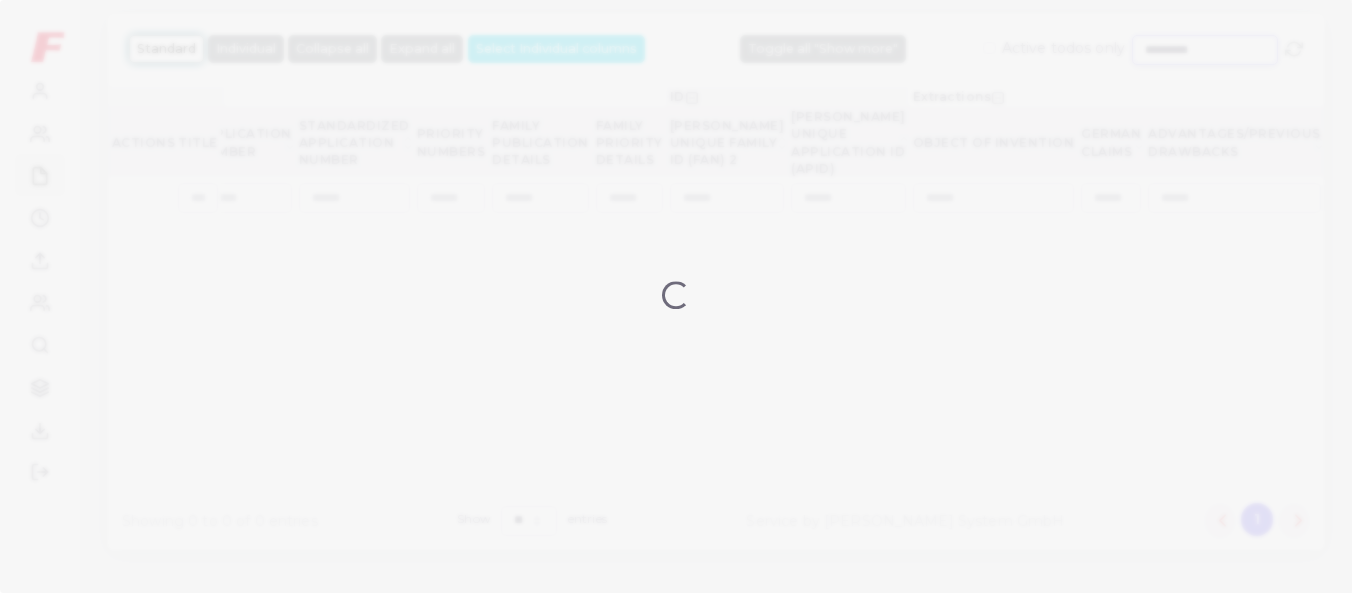type on "*********" 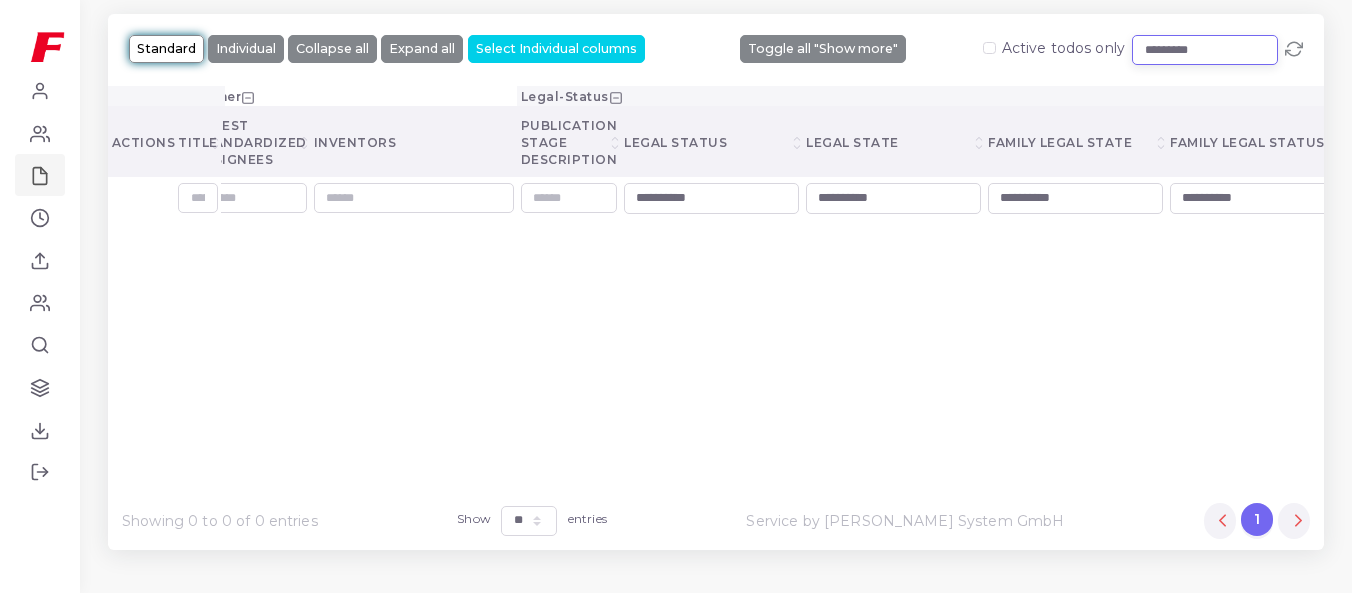 scroll, scrollTop: 0, scrollLeft: 0, axis: both 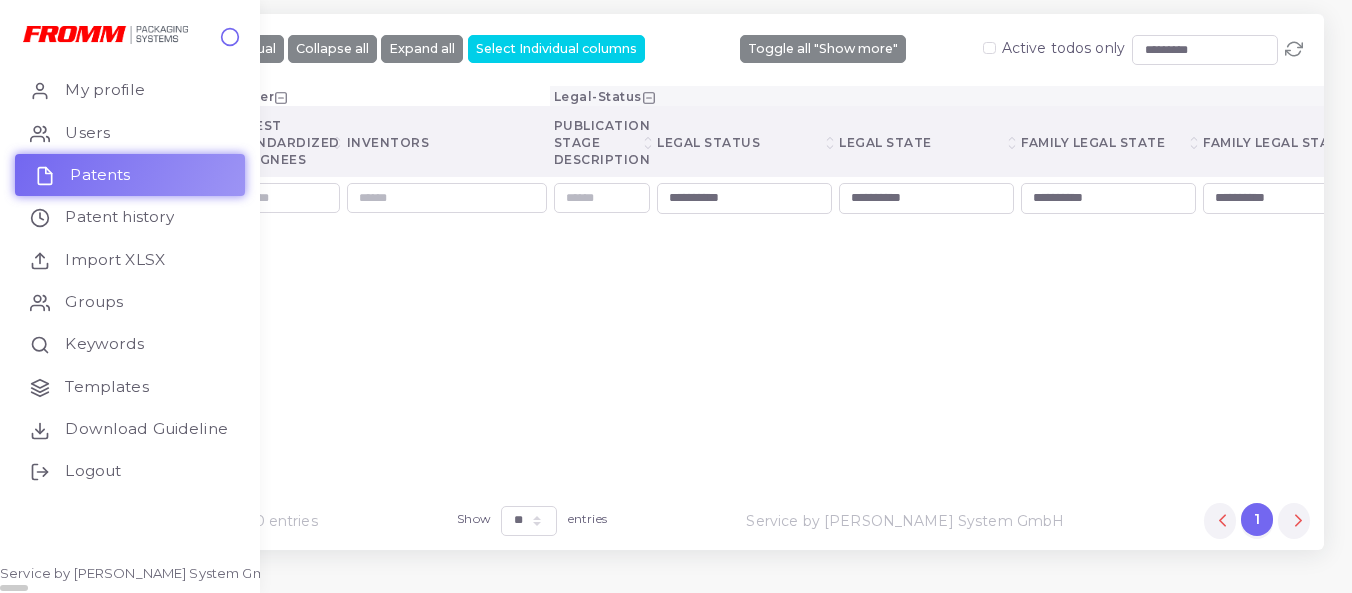click on "Patents" at bounding box center (100, 175) 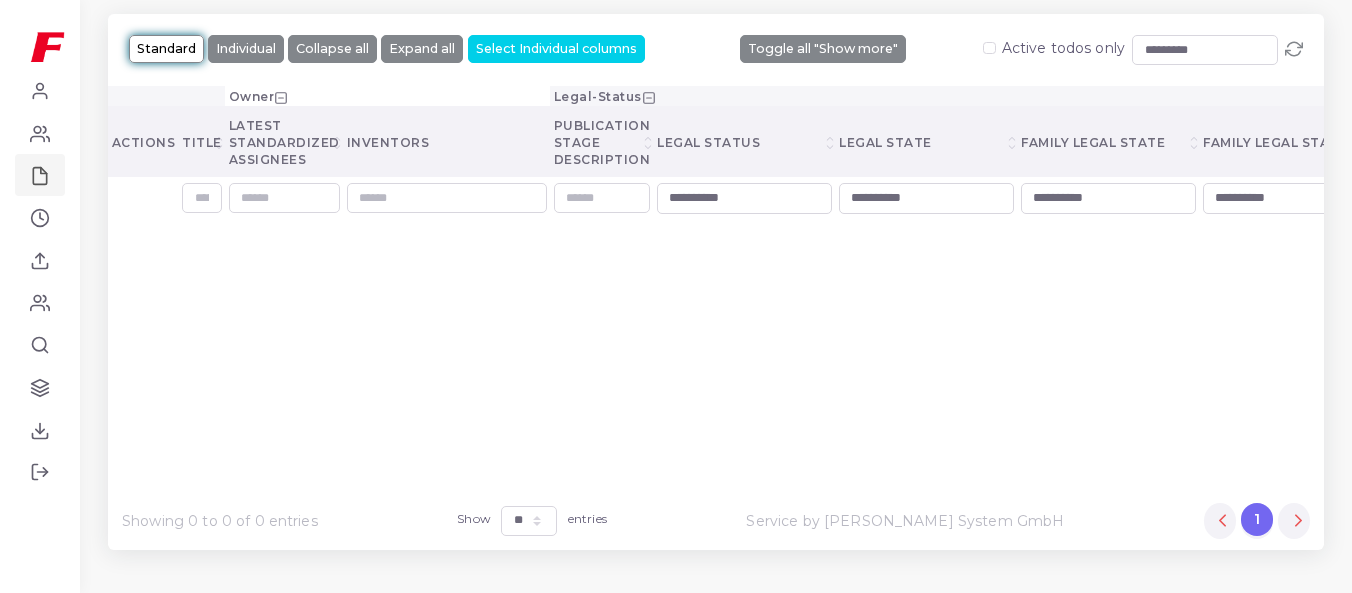 click on "Owner
Legal-Status
Dates
FROMM-Evaluation
Description
Todos
Numbers
ID
Extractions
Actions Title  (Click to sort ascending) Latest standardized assignees  (Click to sort ascending) Inventors Publication stage description  (Click to sort ascending) Legal status  (Click to sort ascending) Legal state  (Click to sort ascending) Family legal state  (Click to sort ascending) Family legal status  (Click to sort ascending) Designated states  (Click to sort ascending) Priority dates  (Click to sort ascending) Grant date  (Click to sort ascending) Period for objection  (Click to sort ascending) Expected expiry dates  (Click to sort ascending) Publication dates  (Click to sort ascending) Import date  (Click to sort ascending) Rating  (Click to sort ascending) IPC" at bounding box center (716, 282) 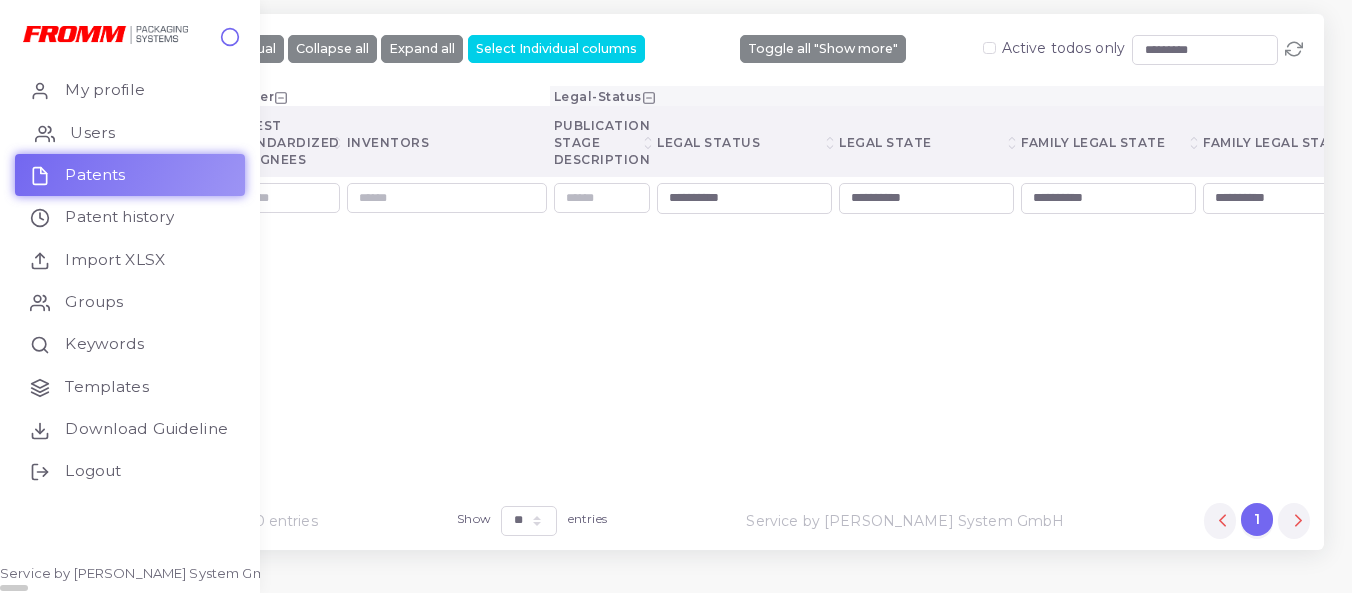 click on "Users" at bounding box center (92, 133) 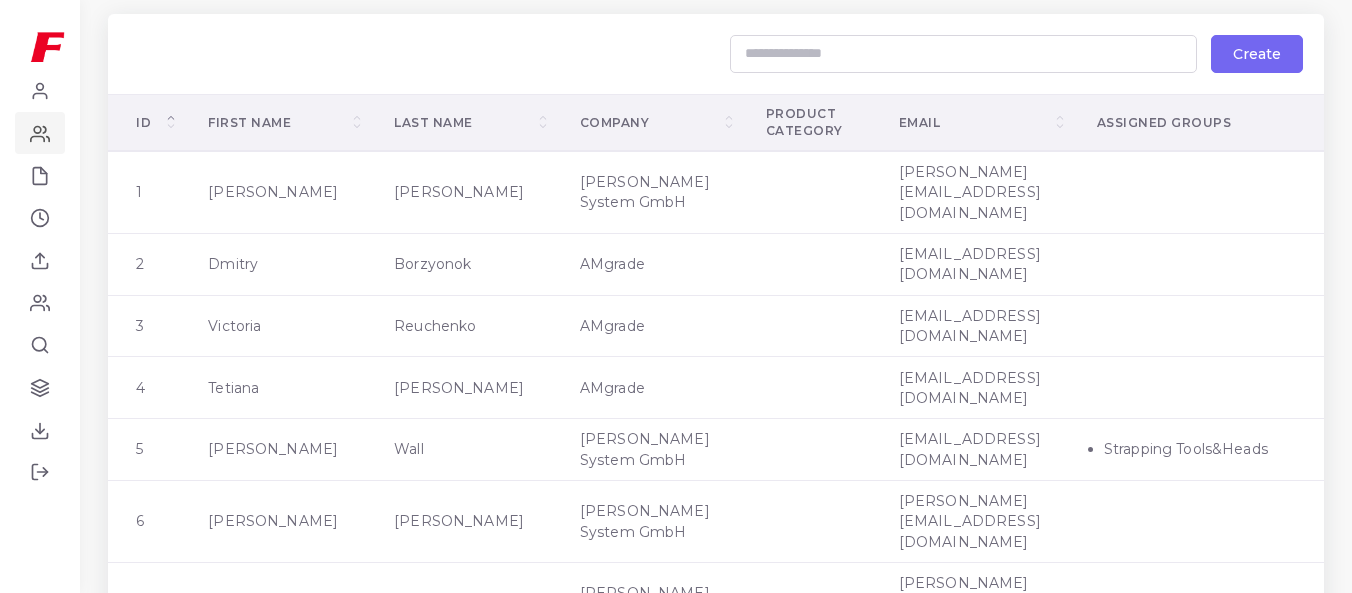 click 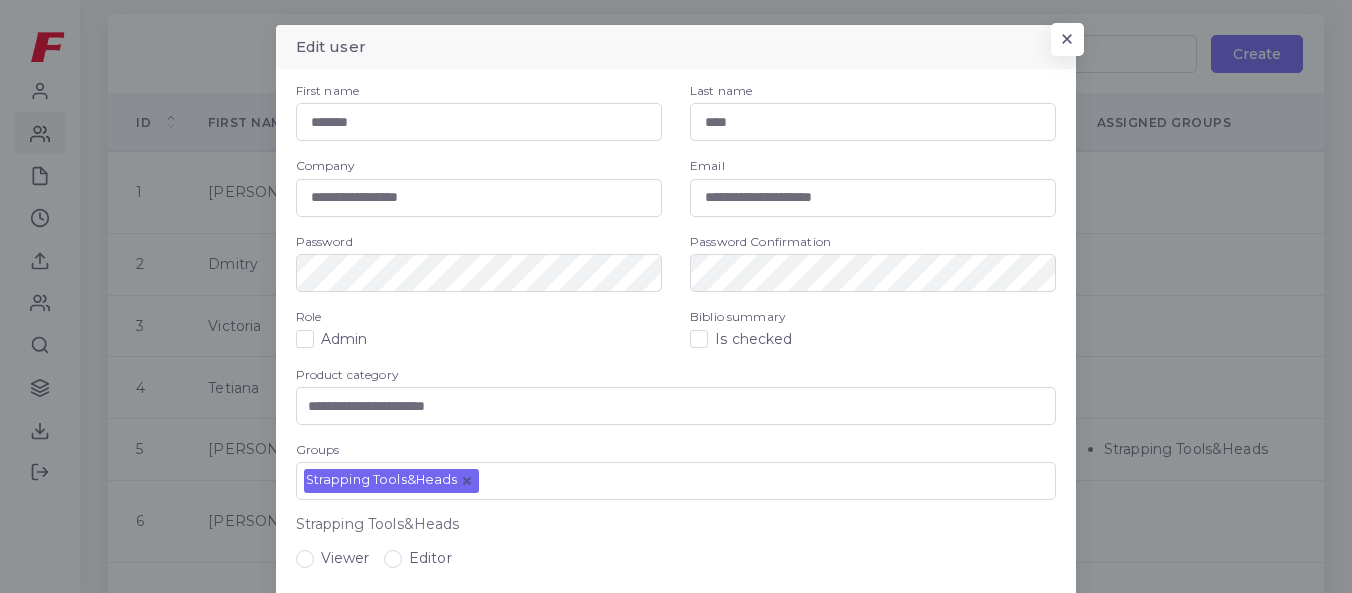 click 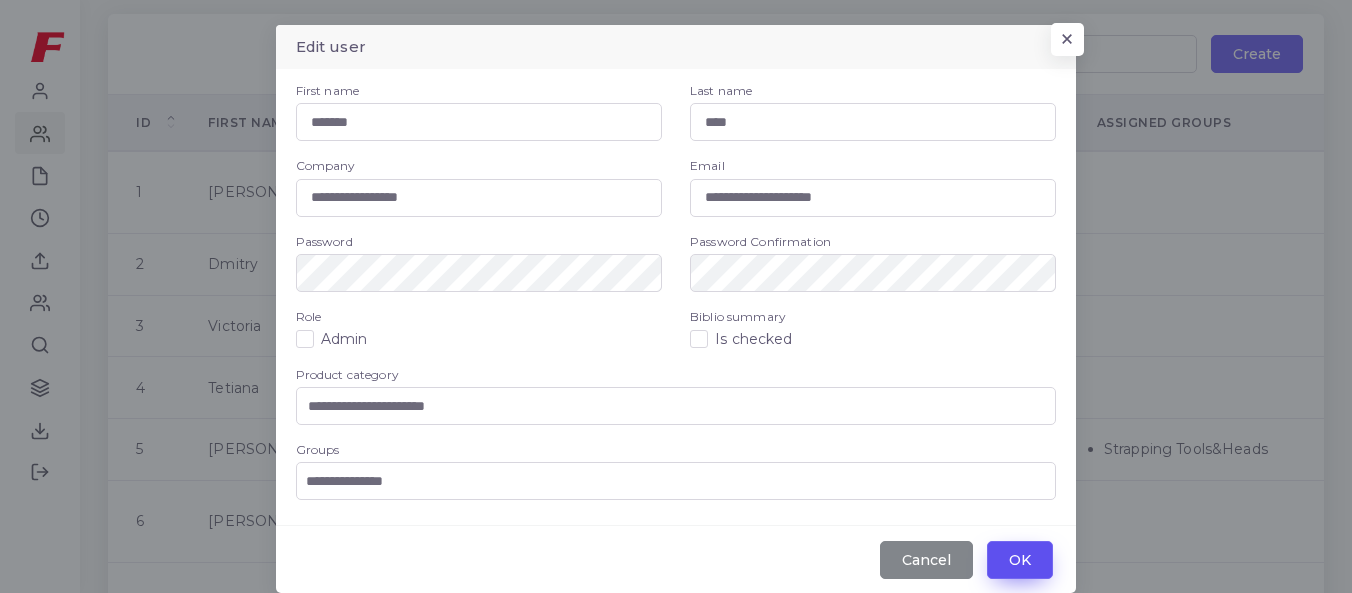click on "OK" at bounding box center [1020, 560] 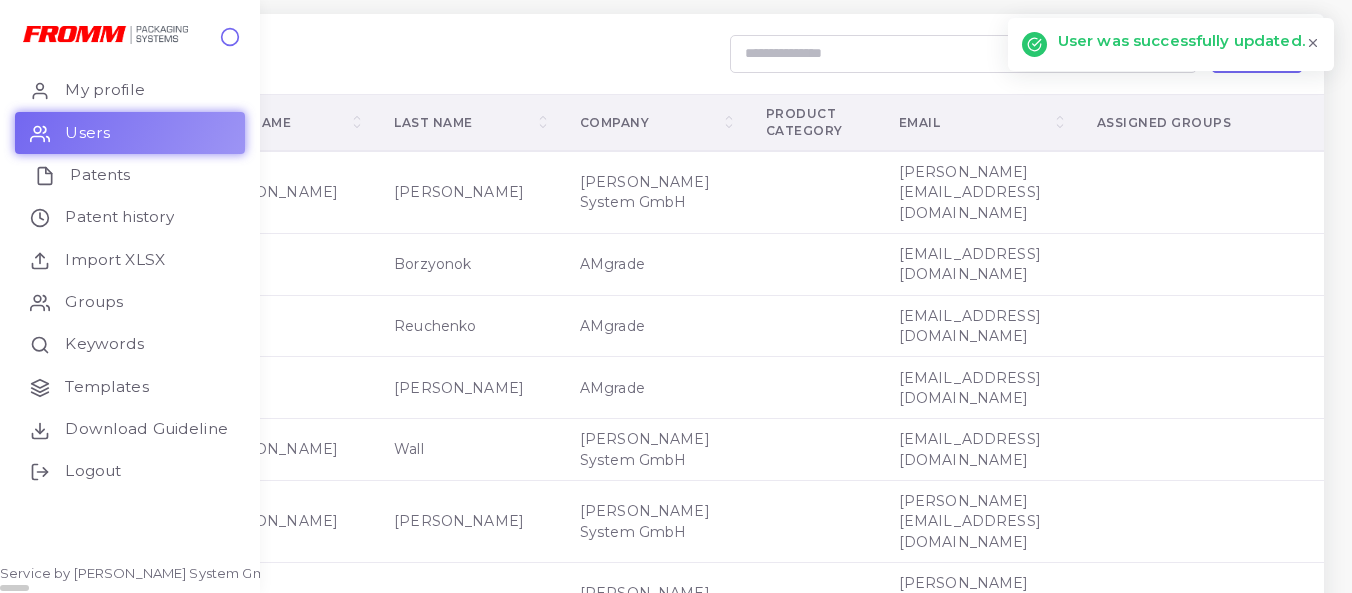 click on "Patents" at bounding box center [100, 175] 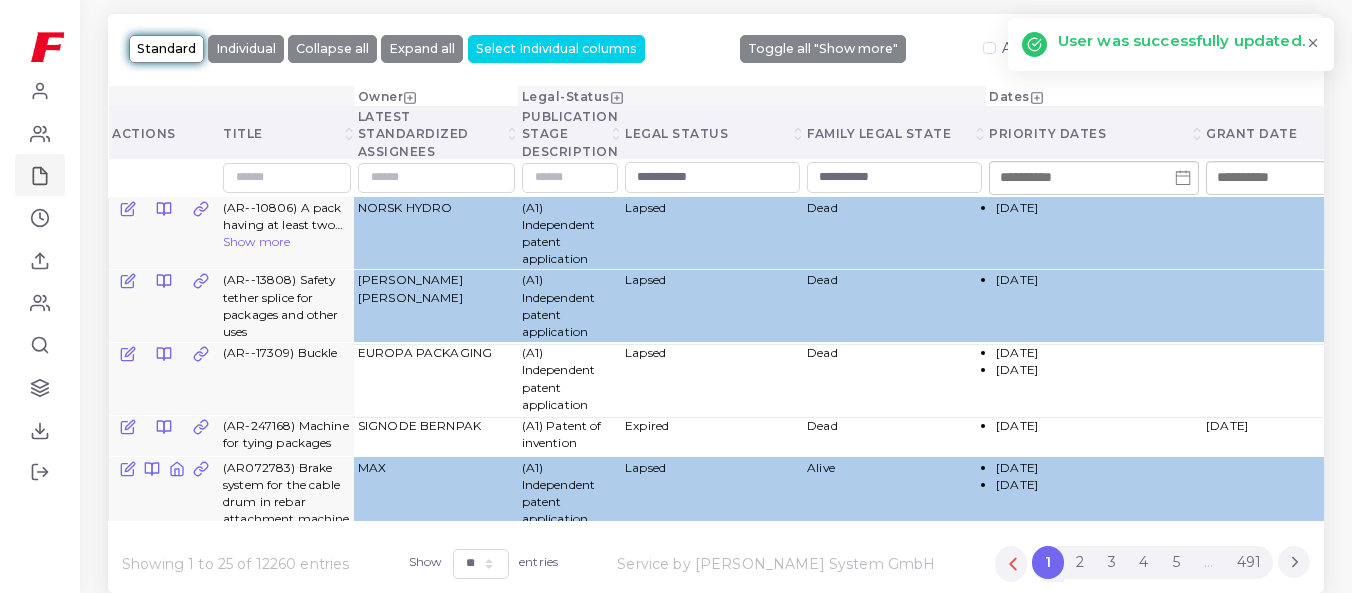 click on "Standard
Individual
Collapse all
Expand all
Select Individual columns
Toggle all "Show more"
Active todos only" at bounding box center (716, 50) 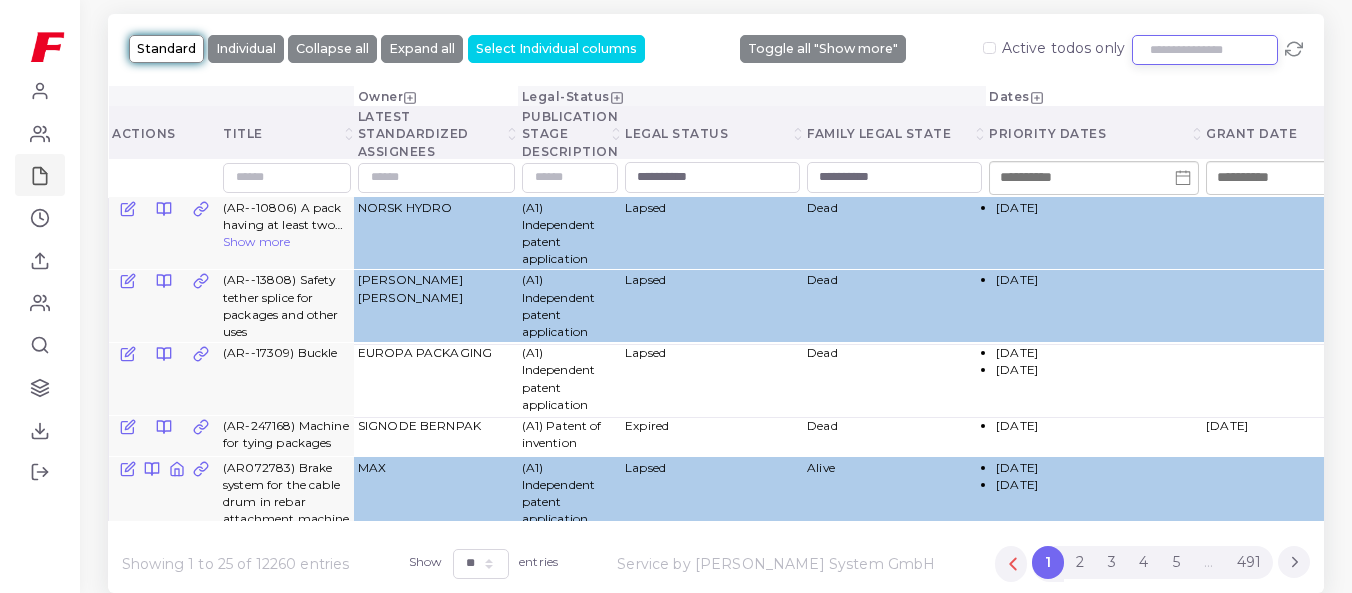 click at bounding box center [1205, 50] 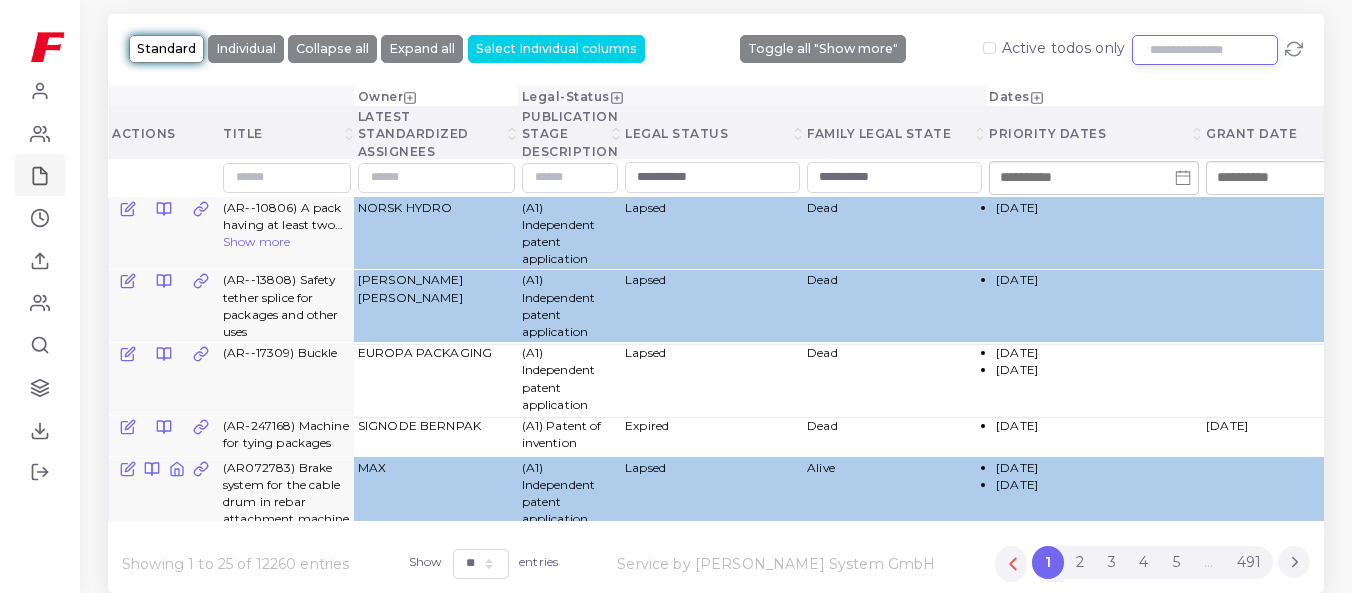 paste on "*********" 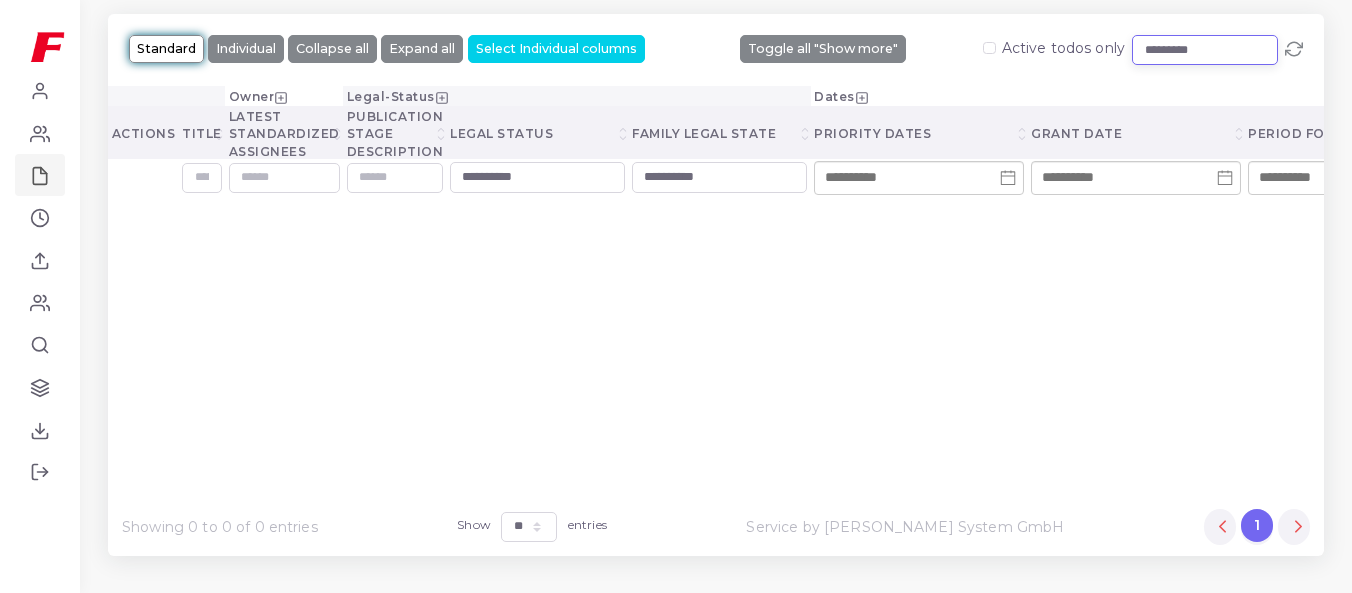 drag, startPoint x: 1205, startPoint y: 47, endPoint x: 752, endPoint y: -20, distance: 457.92795 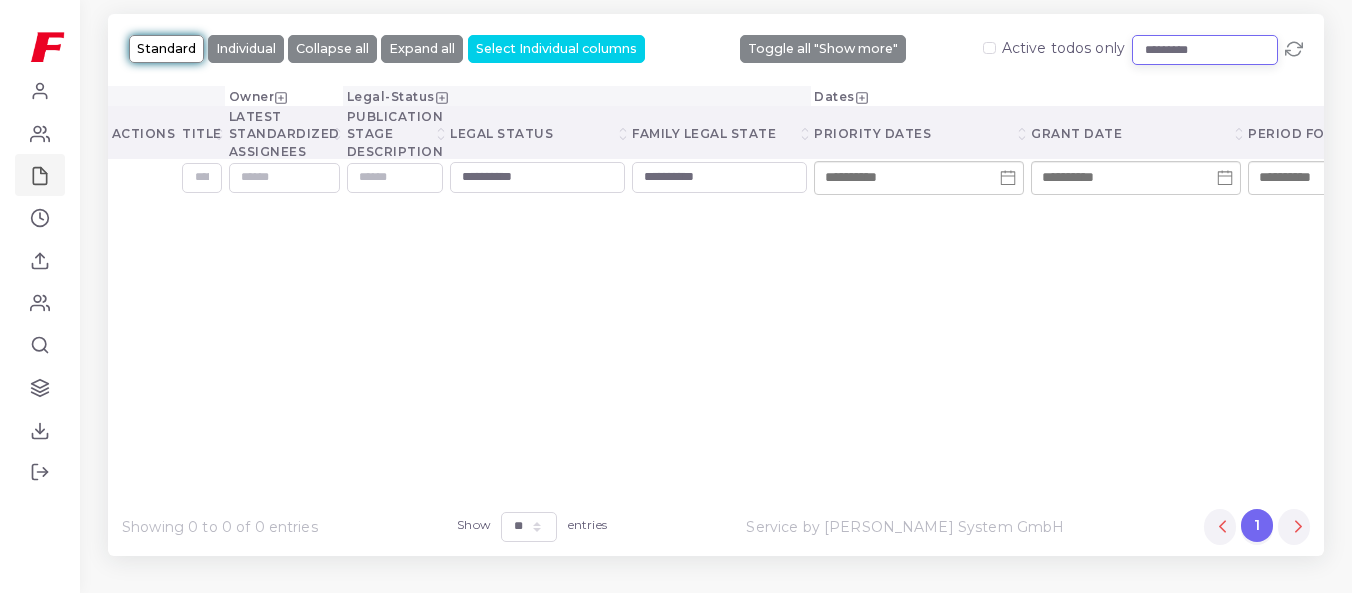 drag, startPoint x: 1226, startPoint y: 48, endPoint x: 892, endPoint y: 67, distance: 334.53998 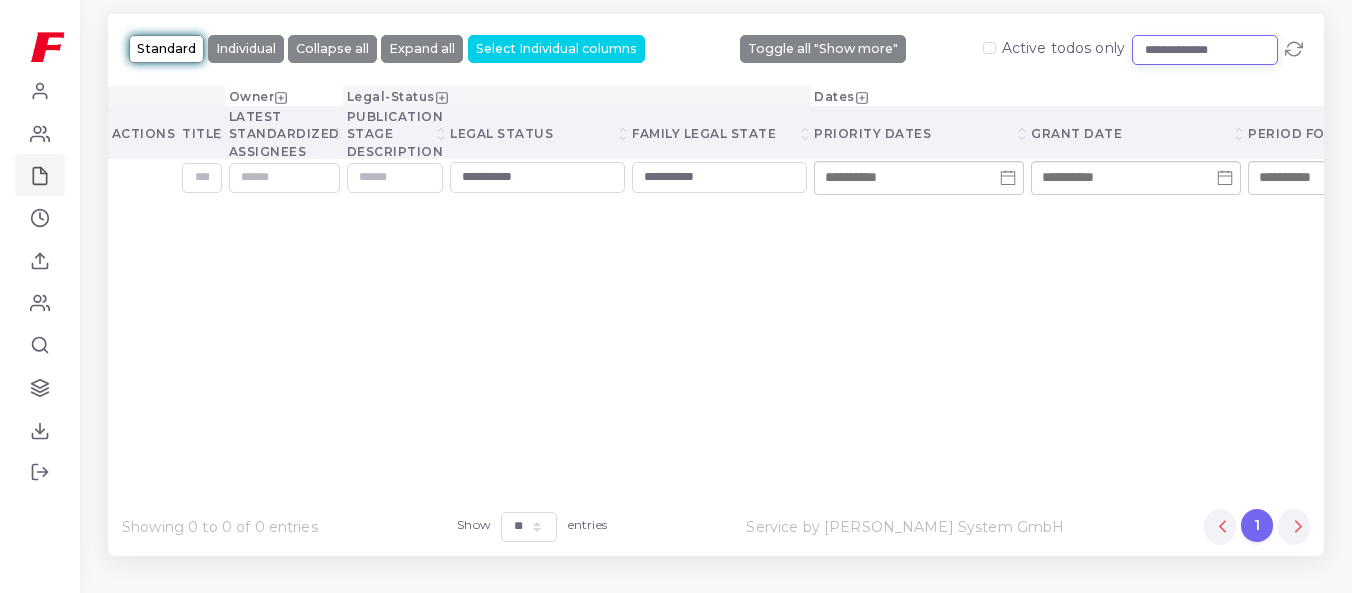 type on "**********" 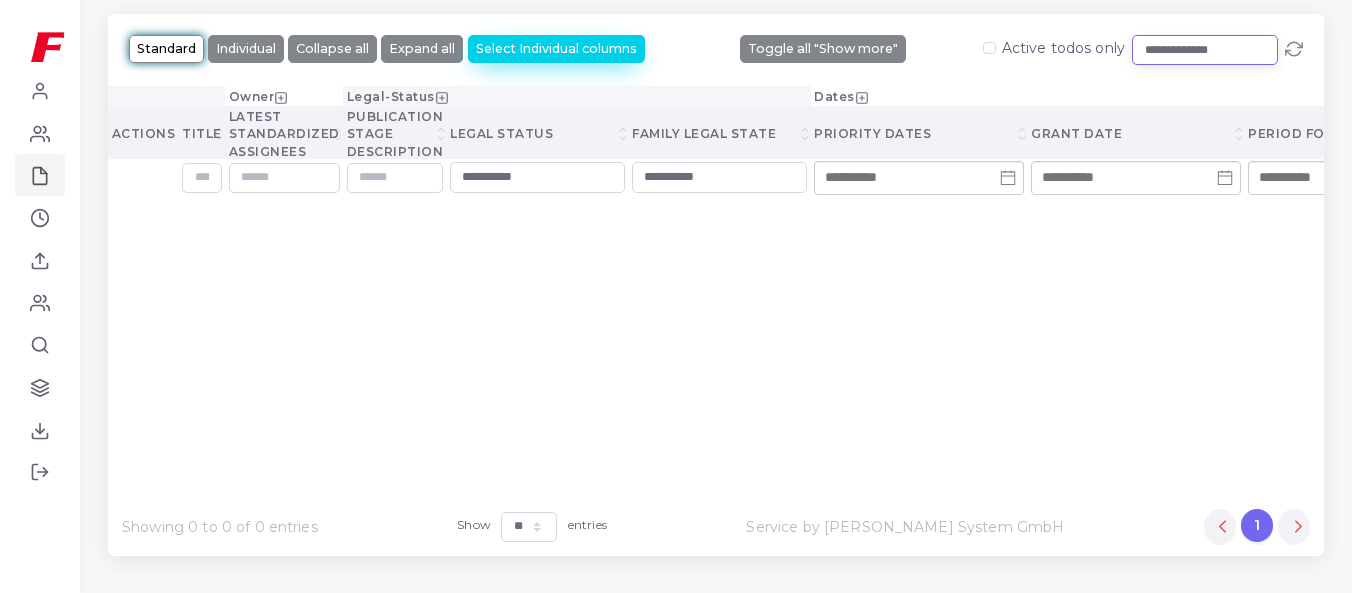 drag, startPoint x: 1214, startPoint y: 56, endPoint x: 648, endPoint y: 57, distance: 566.00085 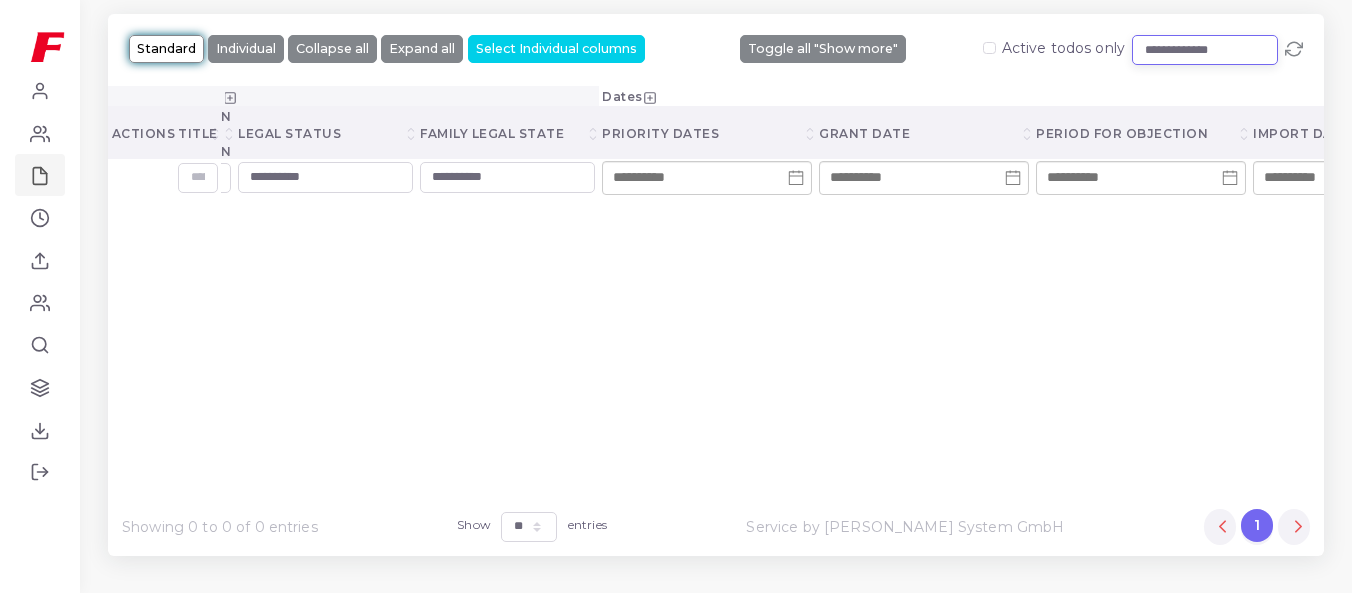 scroll, scrollTop: 0, scrollLeft: 0, axis: both 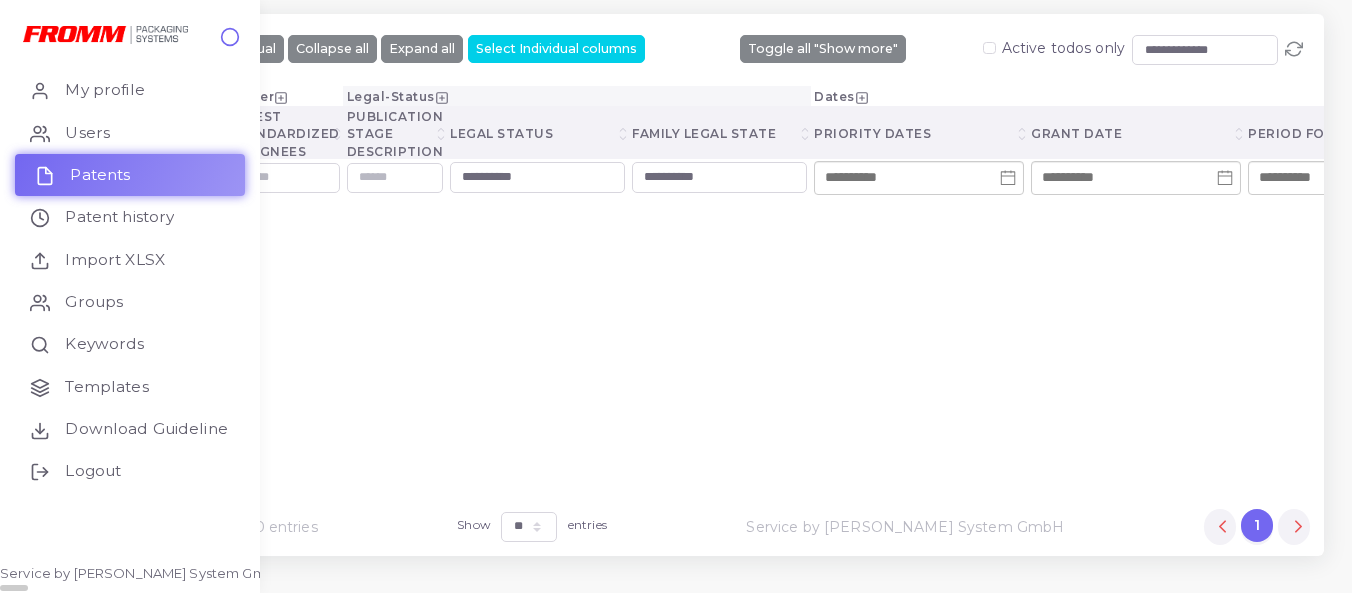 click on "Patents" at bounding box center [100, 175] 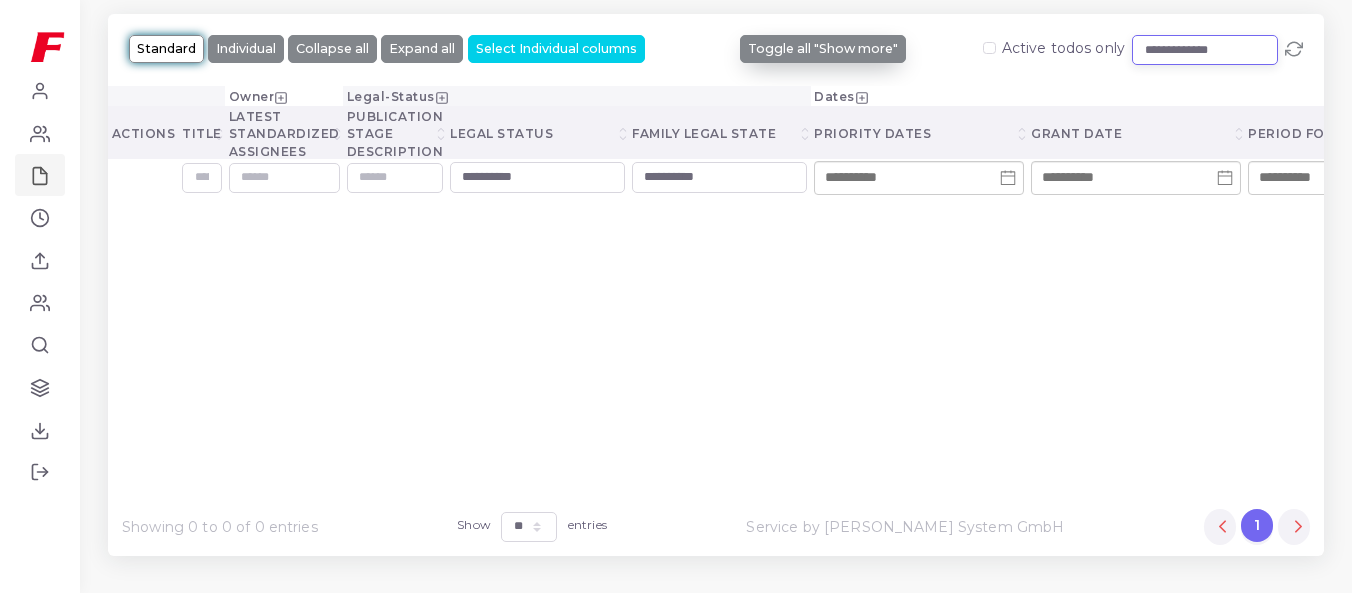drag, startPoint x: 1213, startPoint y: 48, endPoint x: 858, endPoint y: 46, distance: 355.00565 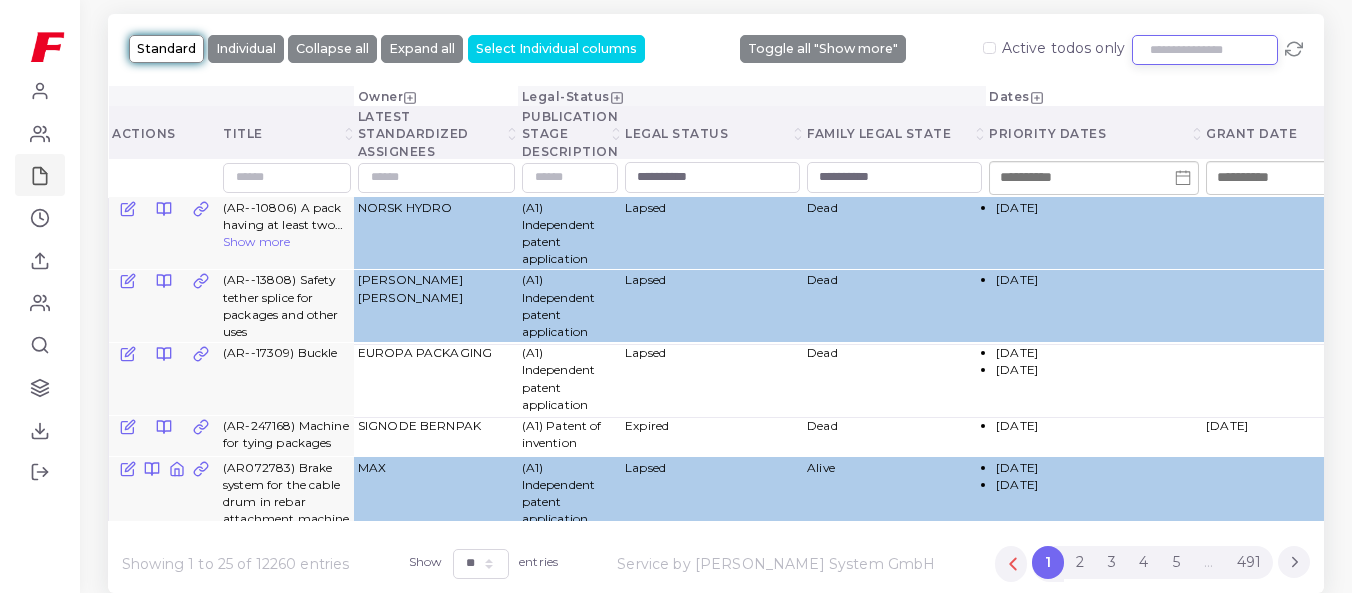 type 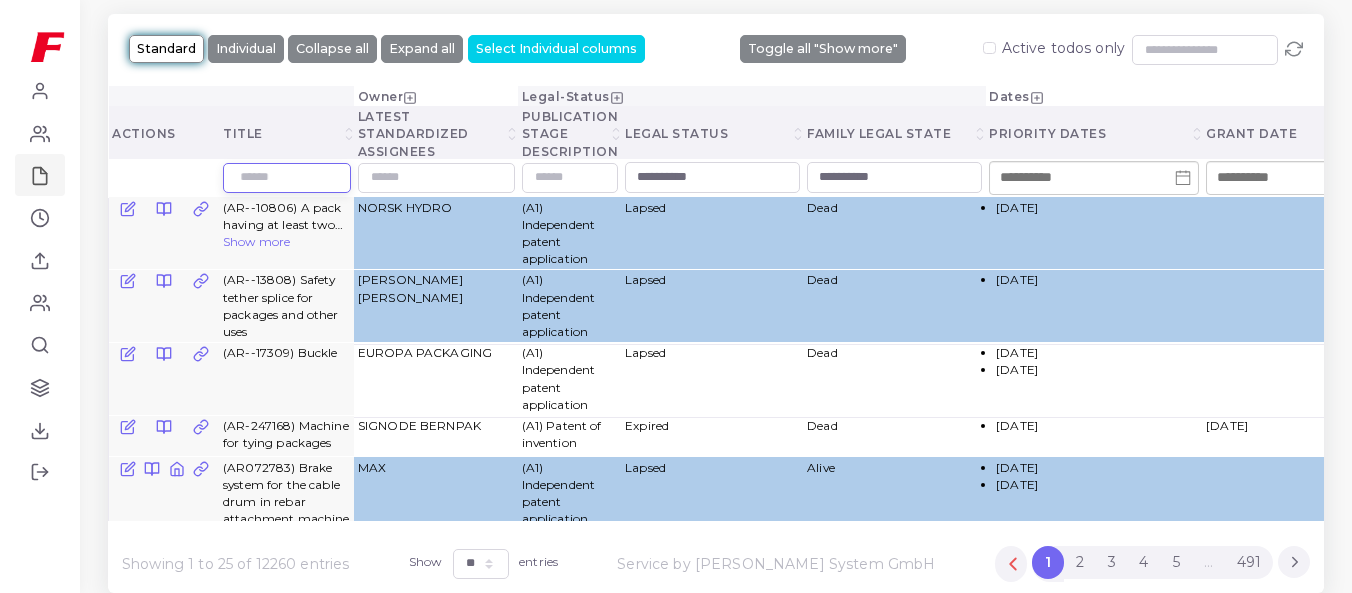click at bounding box center (287, 178) 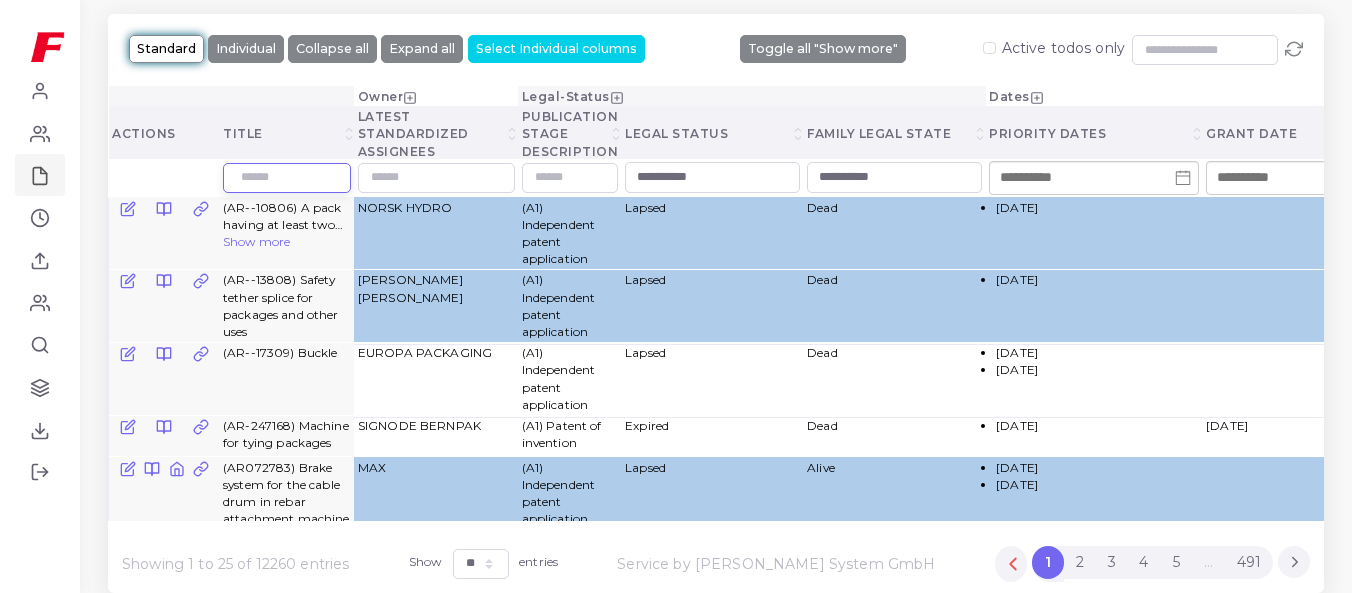 paste on "**********" 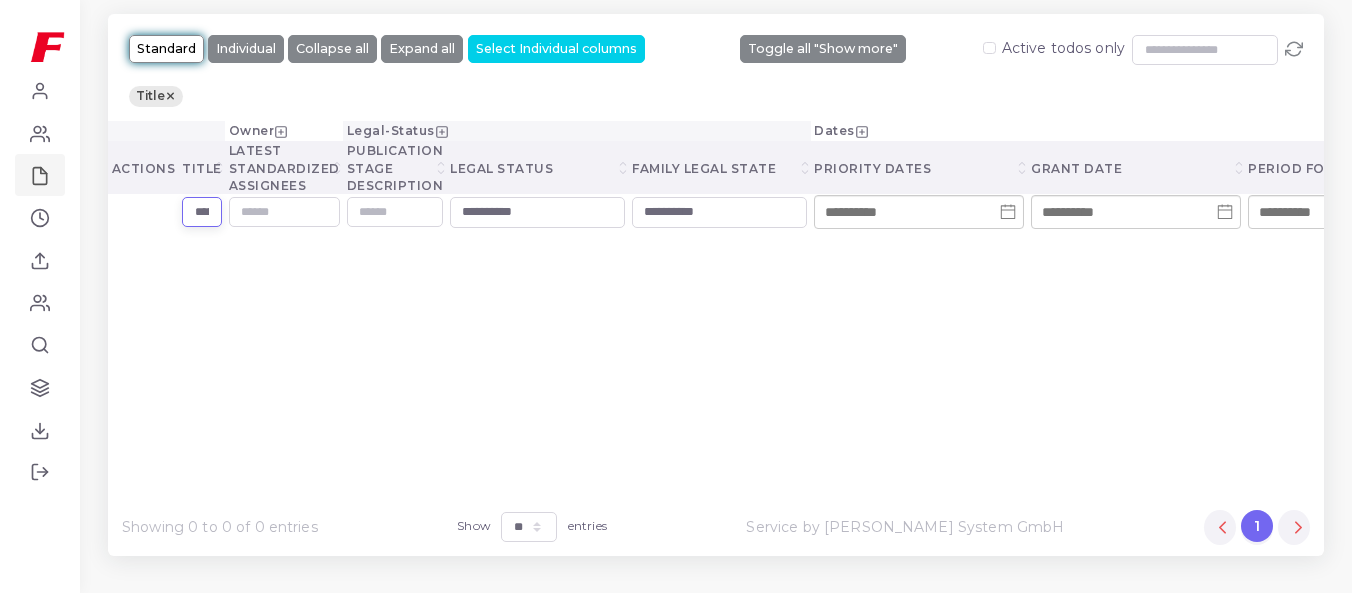 click on "**********" at bounding box center (202, 212) 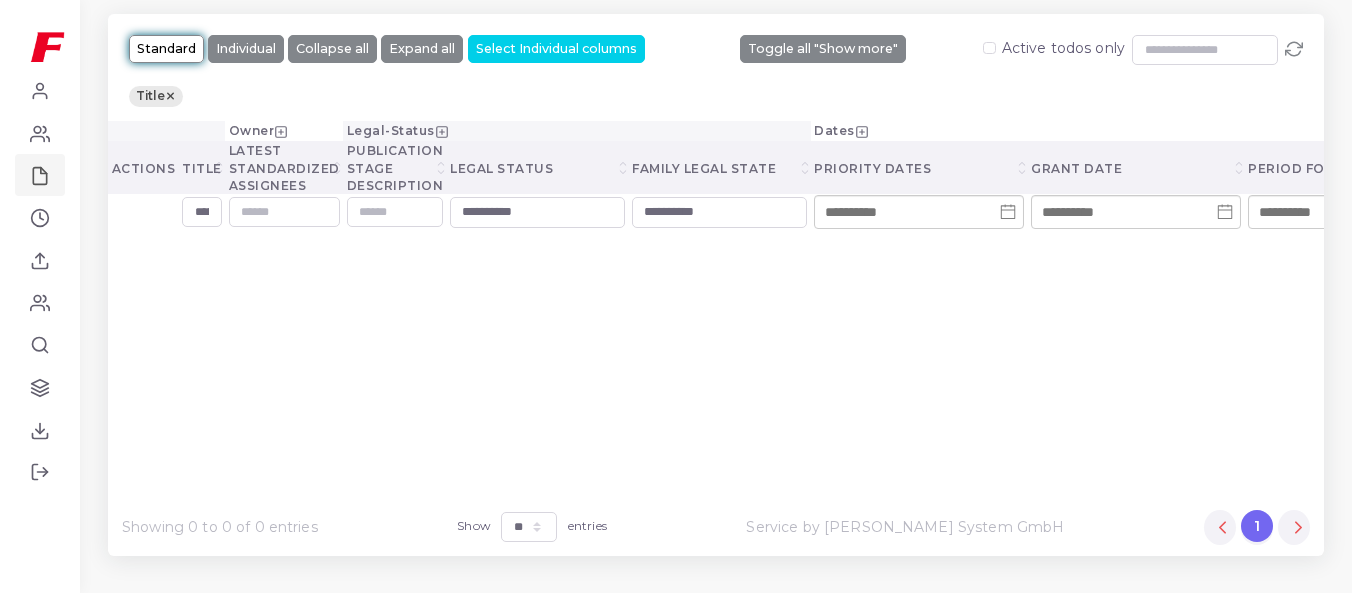click 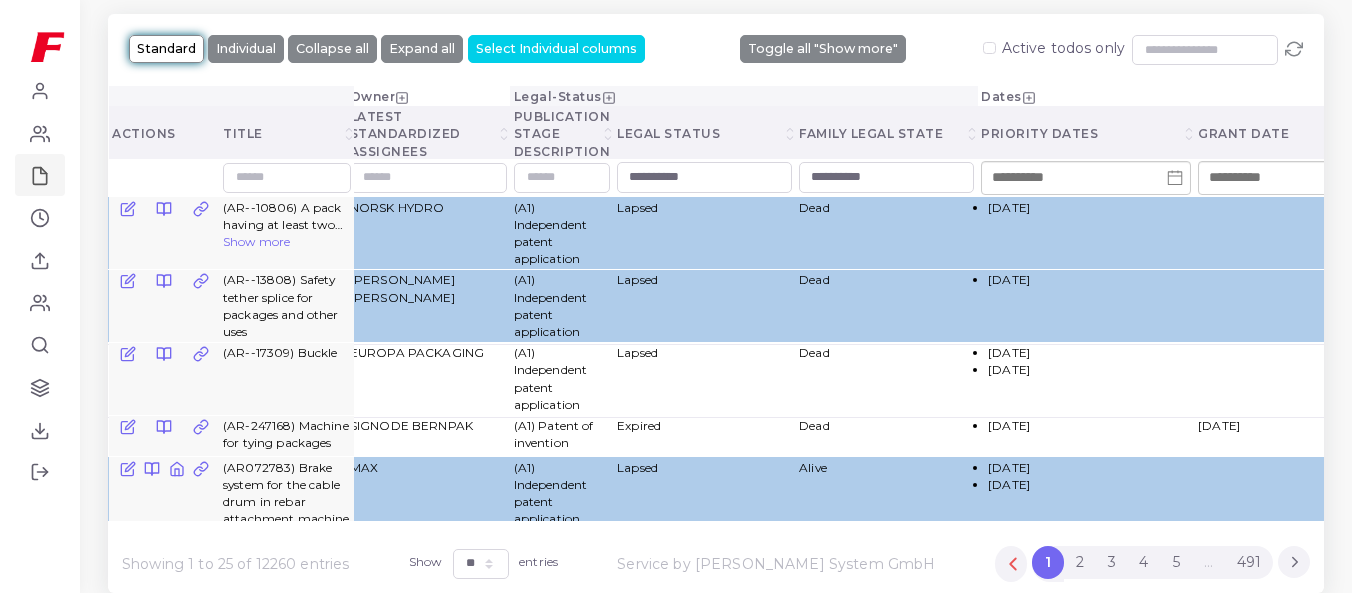scroll, scrollTop: 0, scrollLeft: 0, axis: both 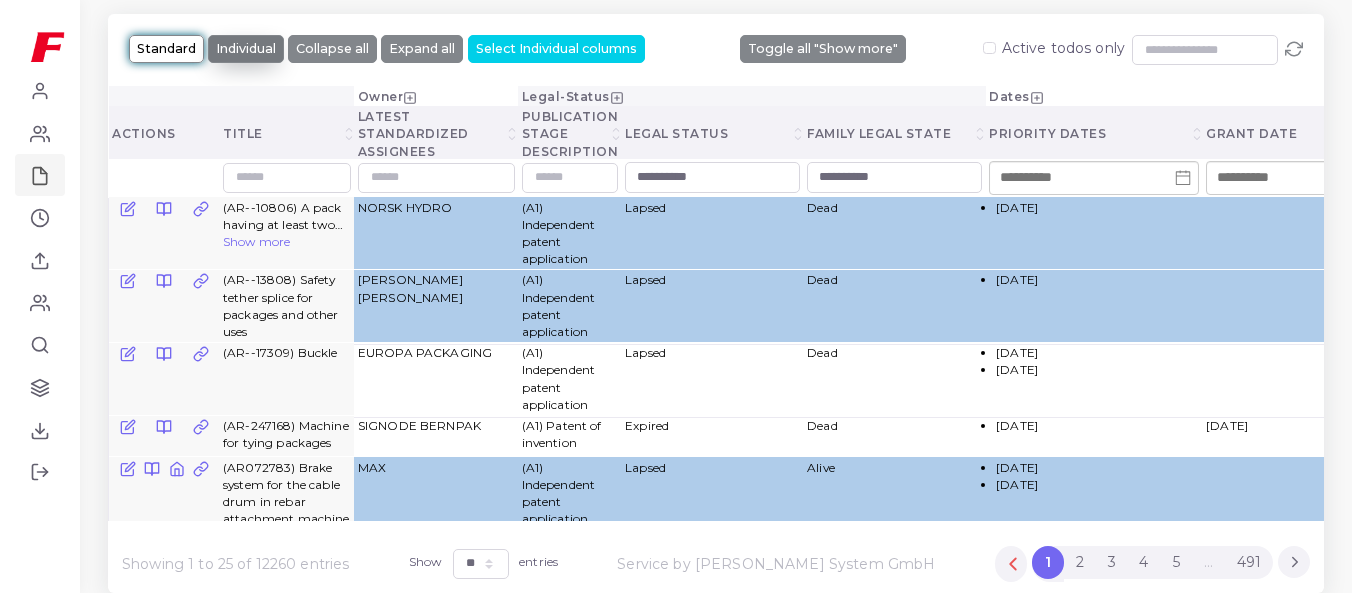 click on "Individual" at bounding box center (246, 49) 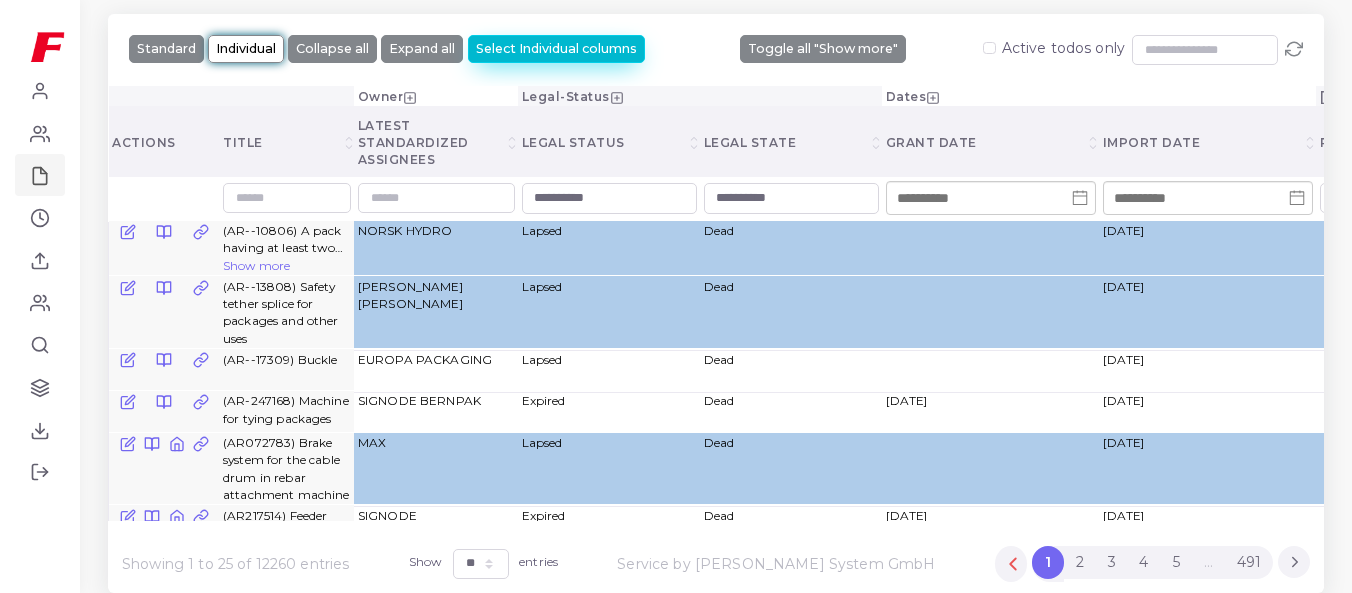 click on "Select Individual columns" at bounding box center (556, 49) 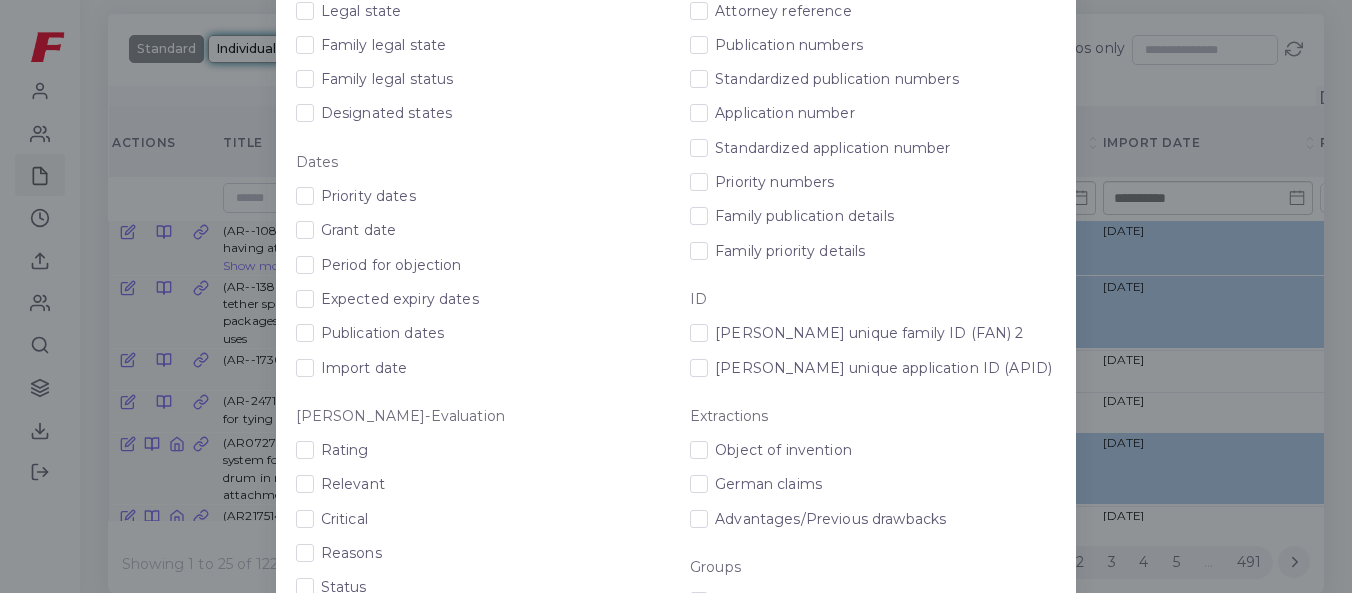 scroll, scrollTop: 432, scrollLeft: 0, axis: vertical 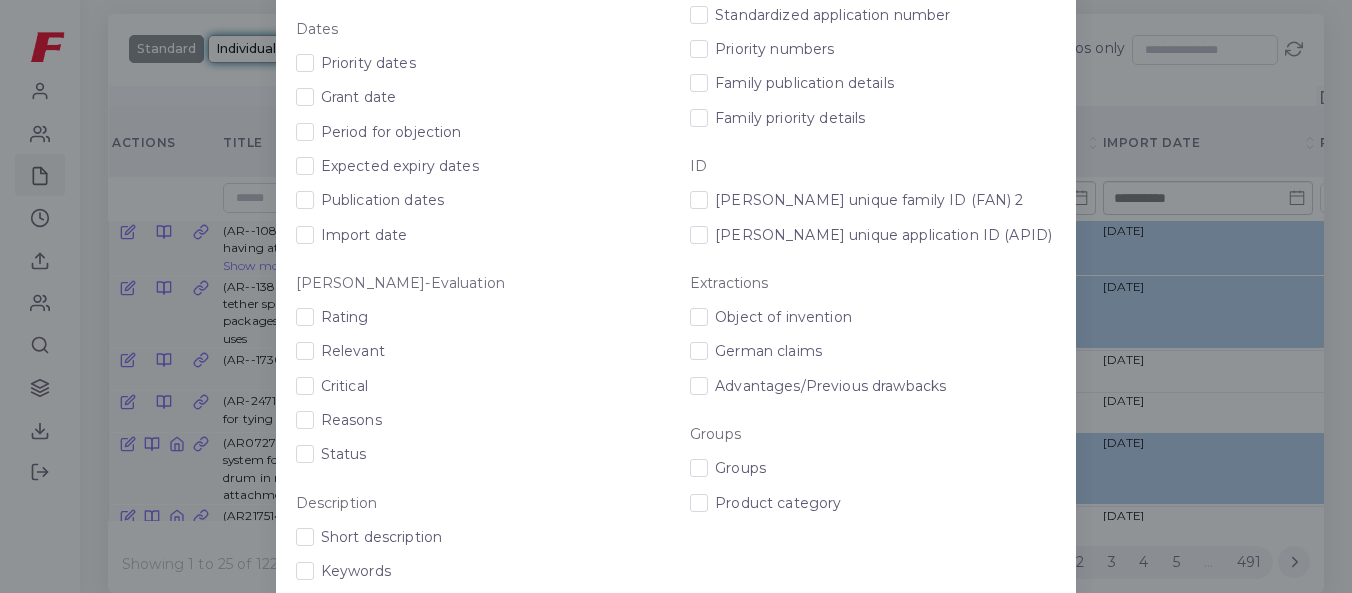 click on "Questel unique family ID (FAN) 2" at bounding box center [869, 200] 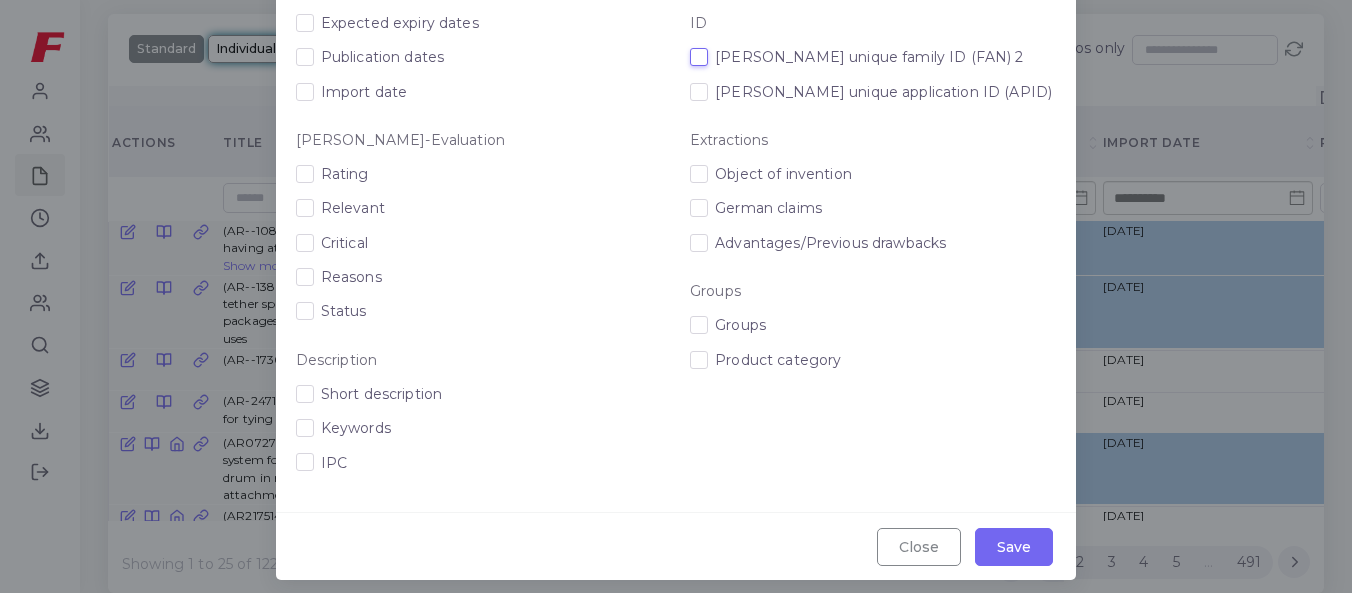scroll, scrollTop: 587, scrollLeft: 0, axis: vertical 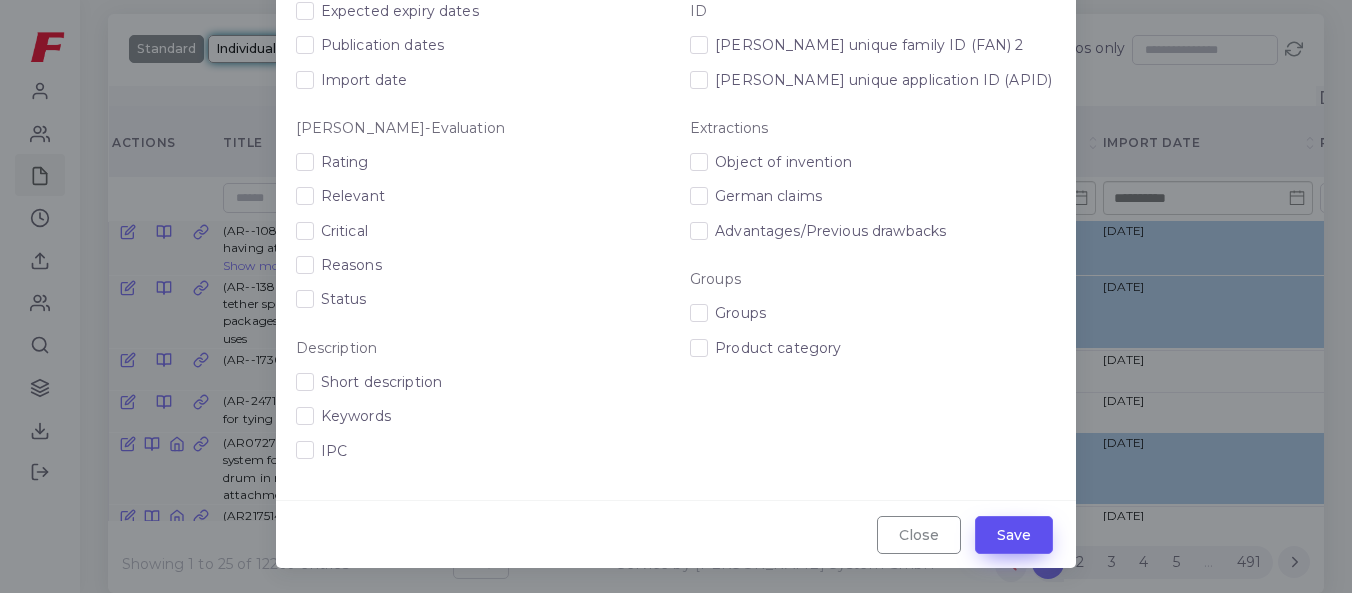 click on "Save" at bounding box center (1014, 535) 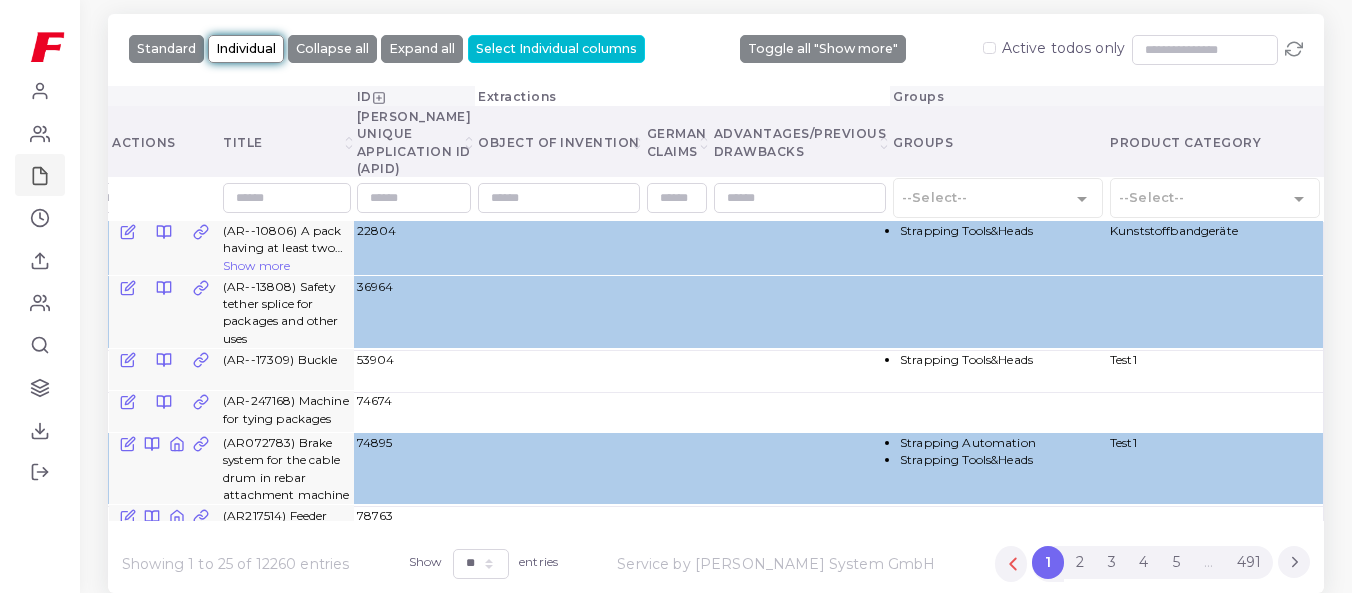 scroll, scrollTop: 0, scrollLeft: 2945, axis: horizontal 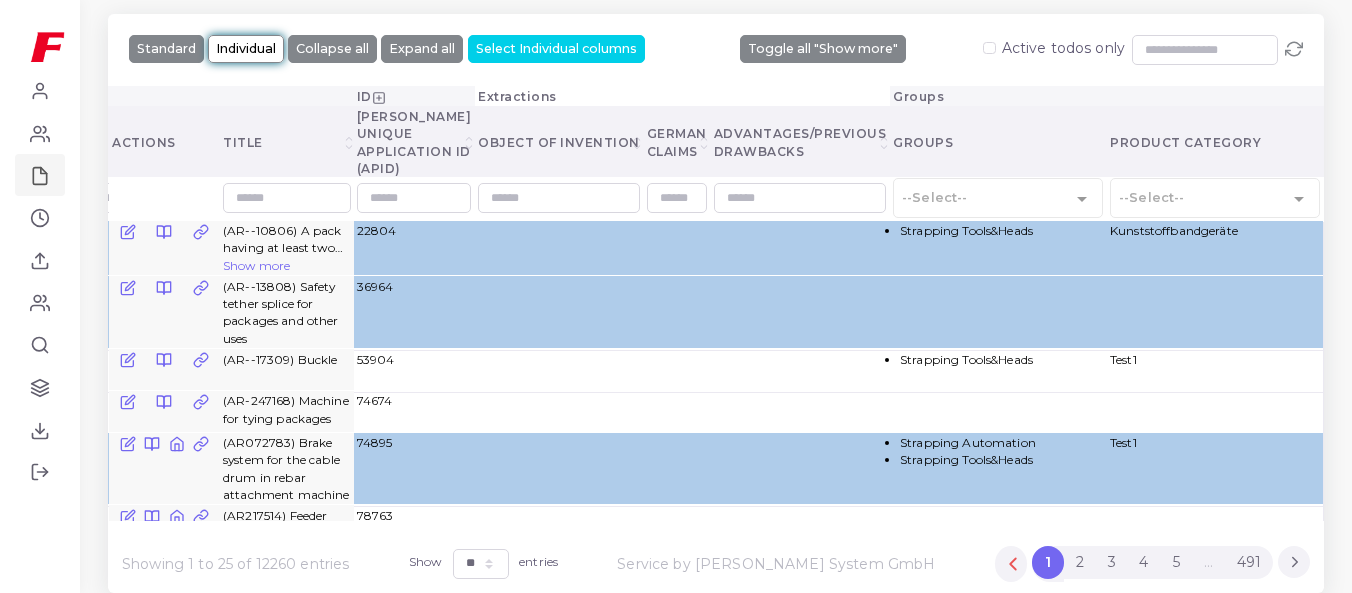 click on "hhhhhjbjh" at bounding box center [206, 468] 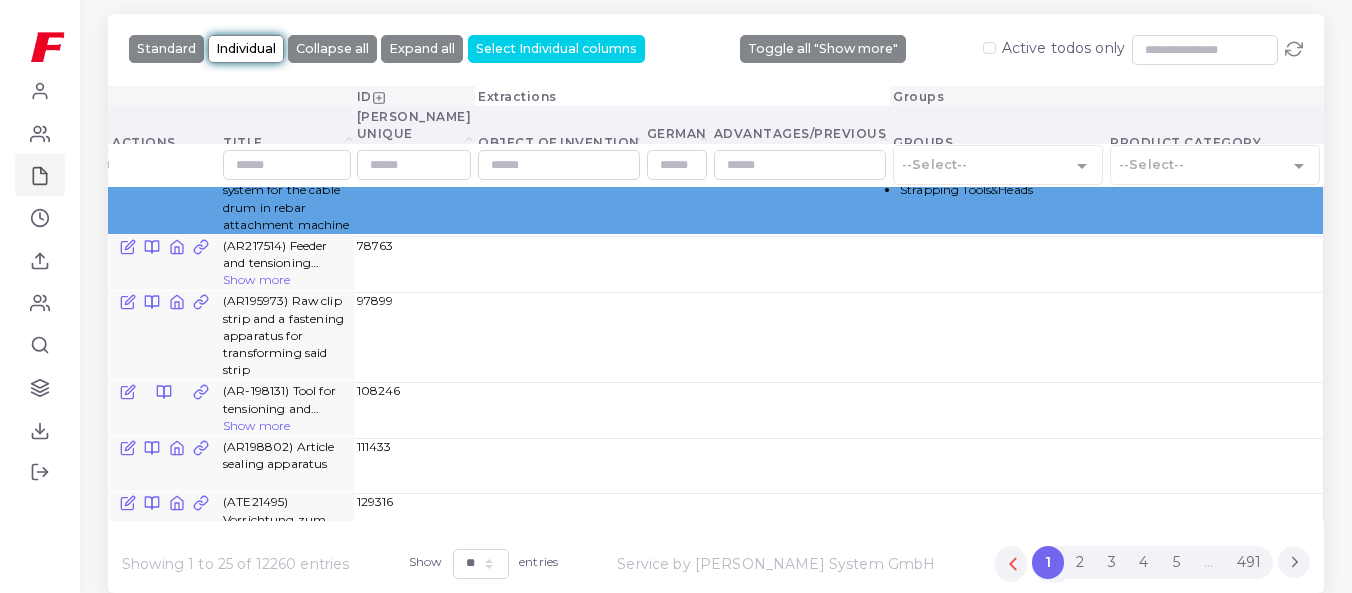 scroll, scrollTop: 0, scrollLeft: 2945, axis: horizontal 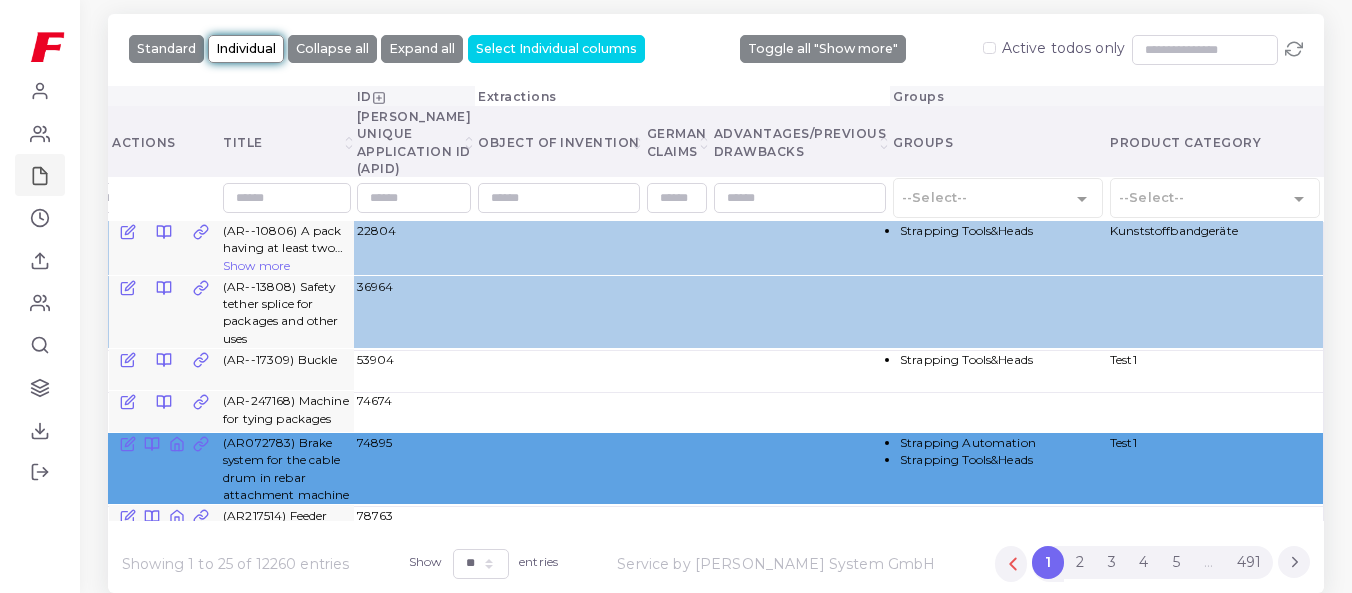 click at bounding box center (115, 248) 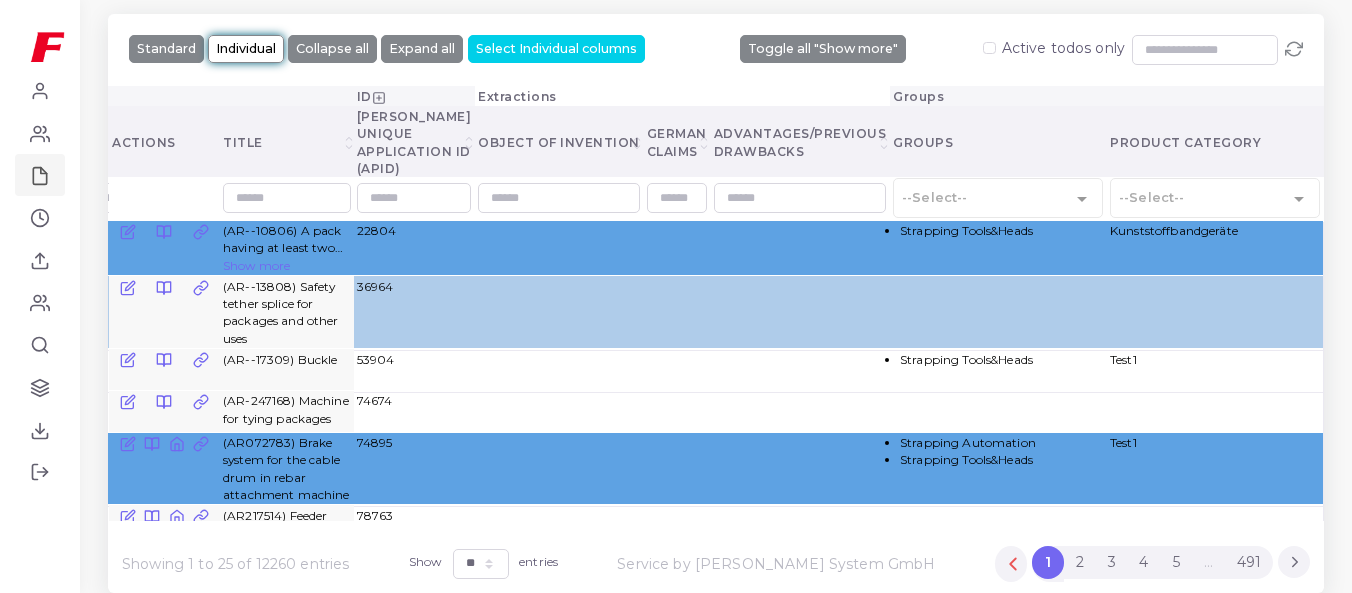 click on "Me" at bounding box center [115, 312] 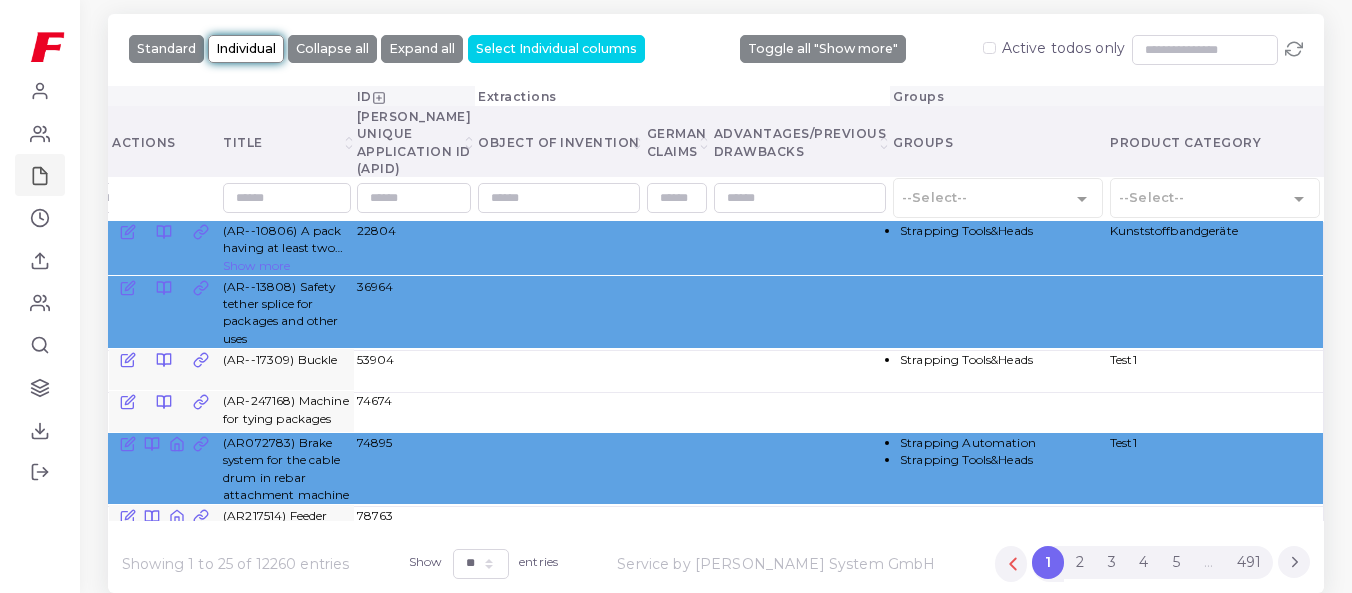 click at bounding box center [115, 248] 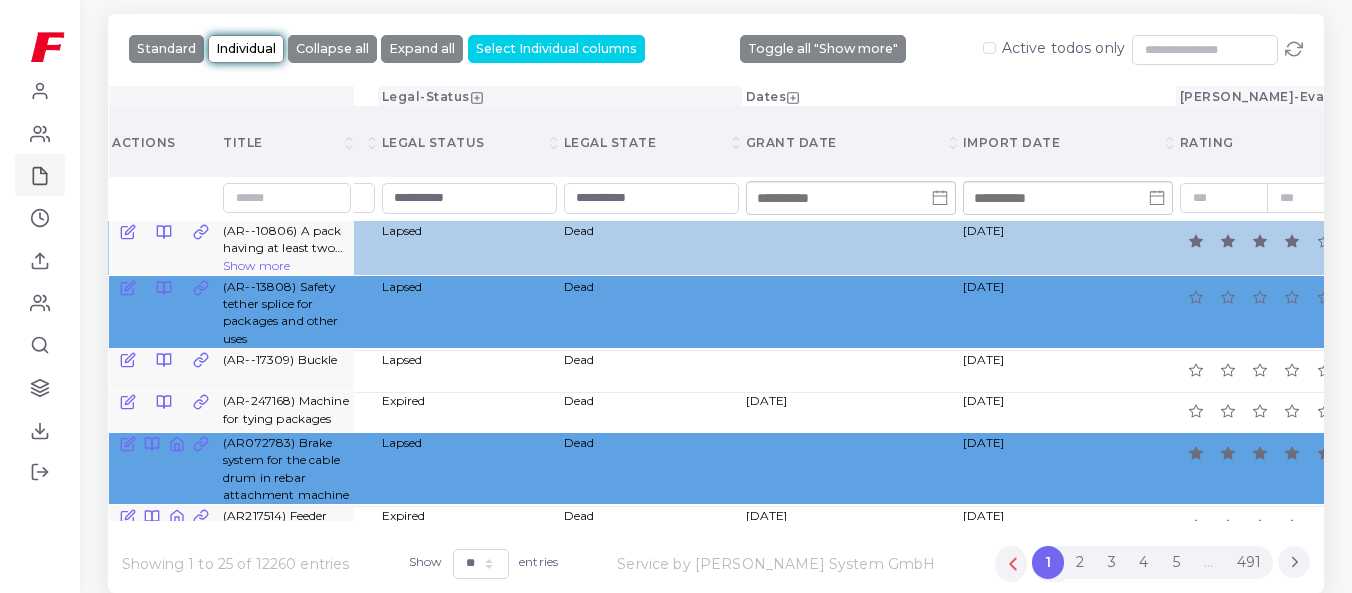 scroll, scrollTop: 0, scrollLeft: 0, axis: both 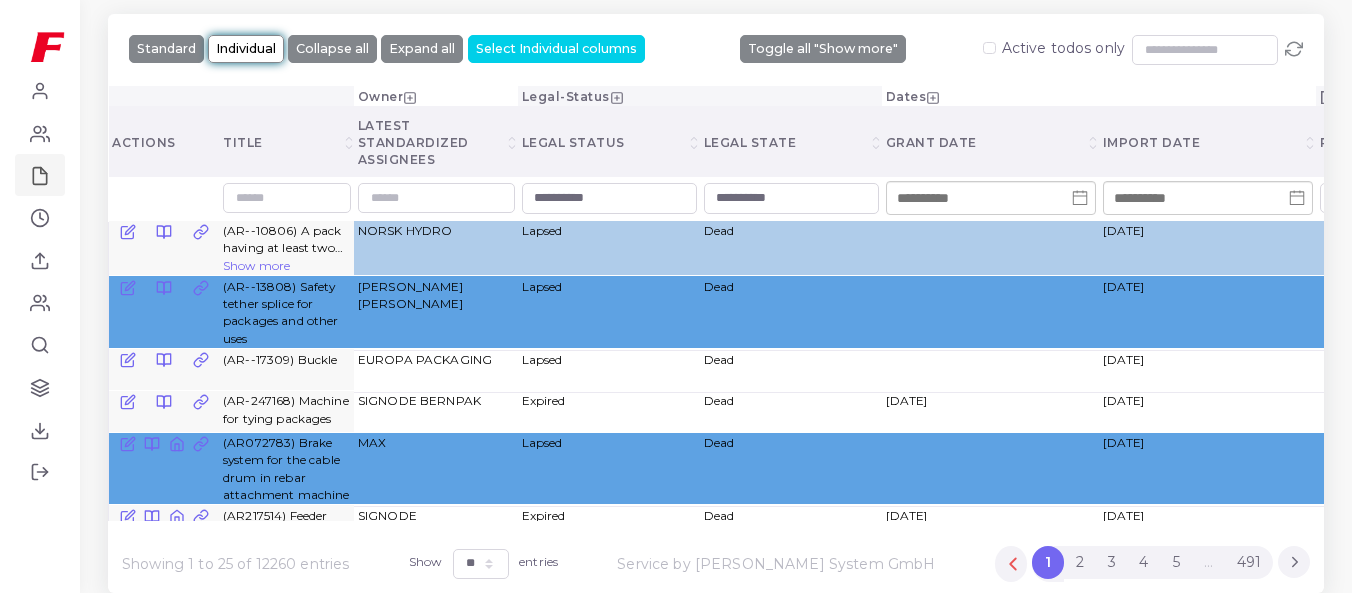 click on "Lapsed" at bounding box center (609, 468) 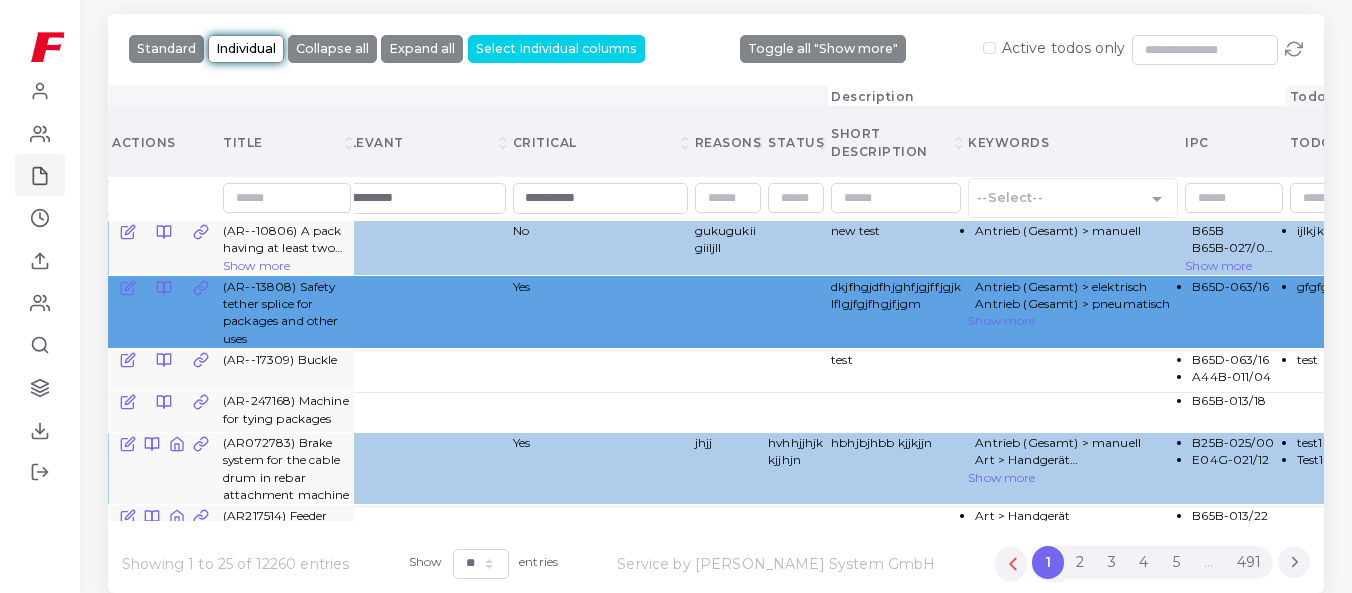 scroll, scrollTop: 0, scrollLeft: 1175, axis: horizontal 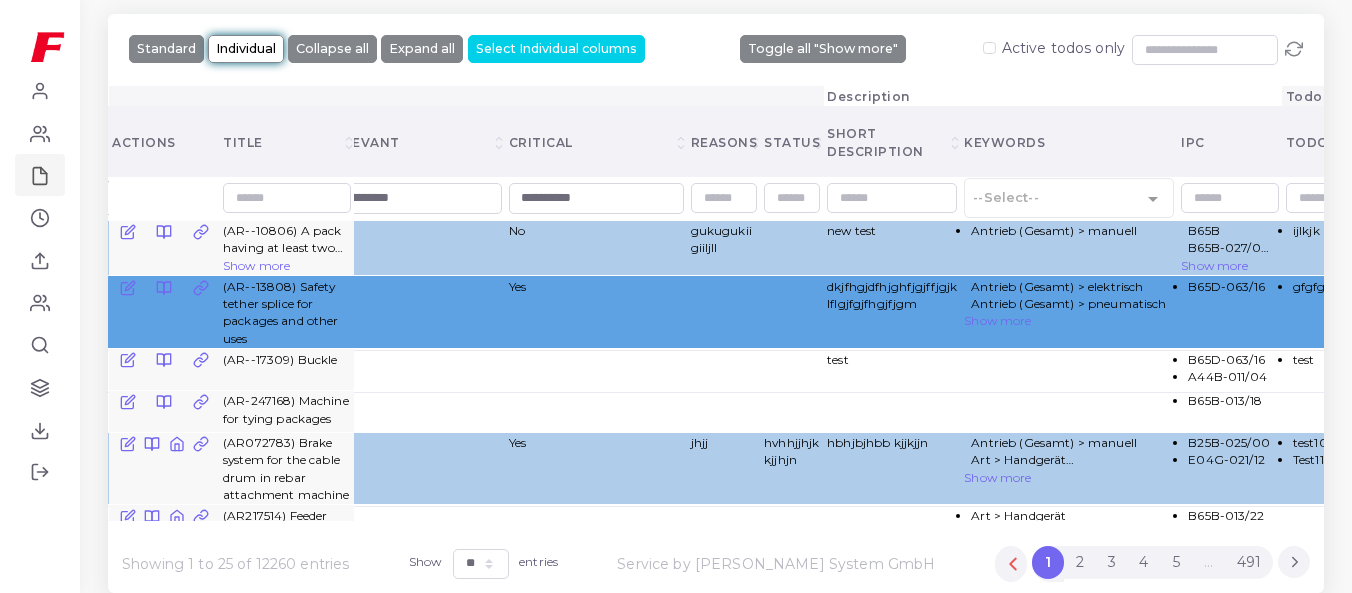 click on "Yes" at bounding box center (596, 468) 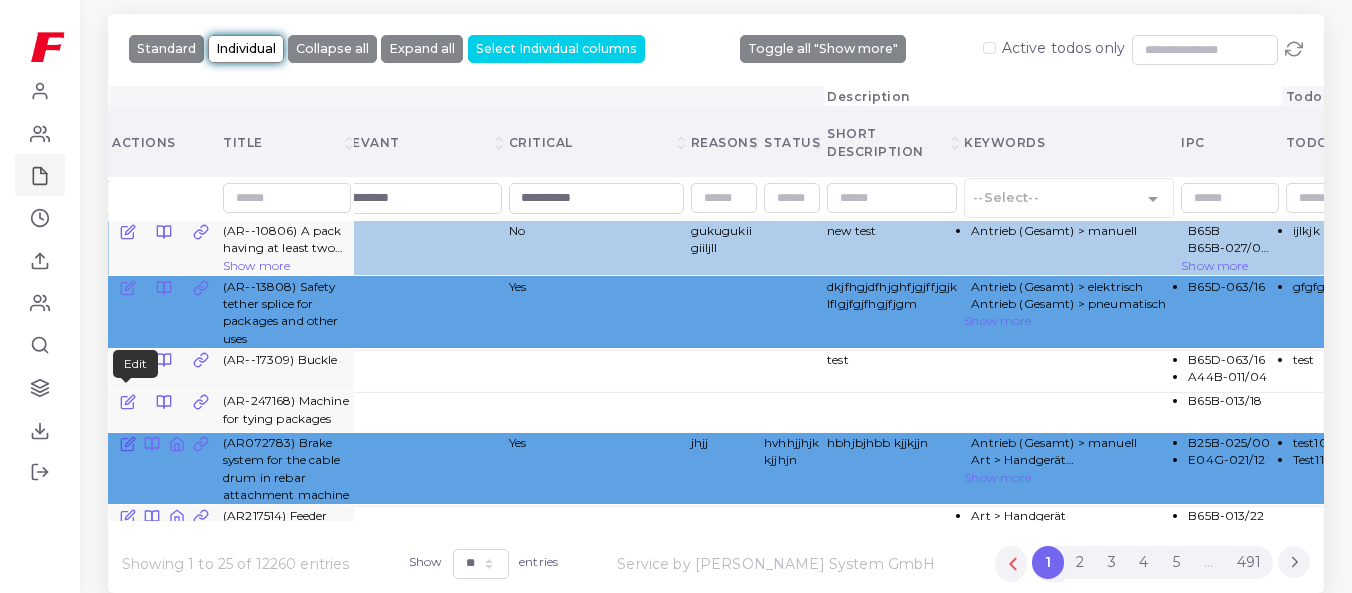 click 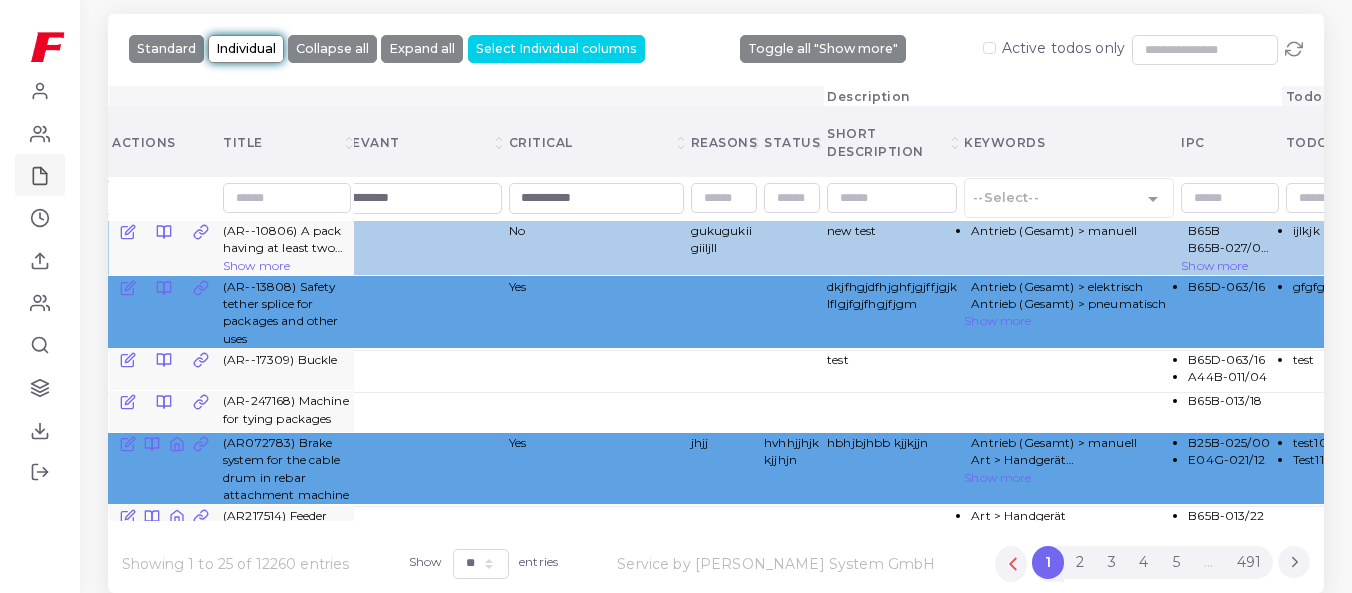click on "No" at bounding box center [596, 248] 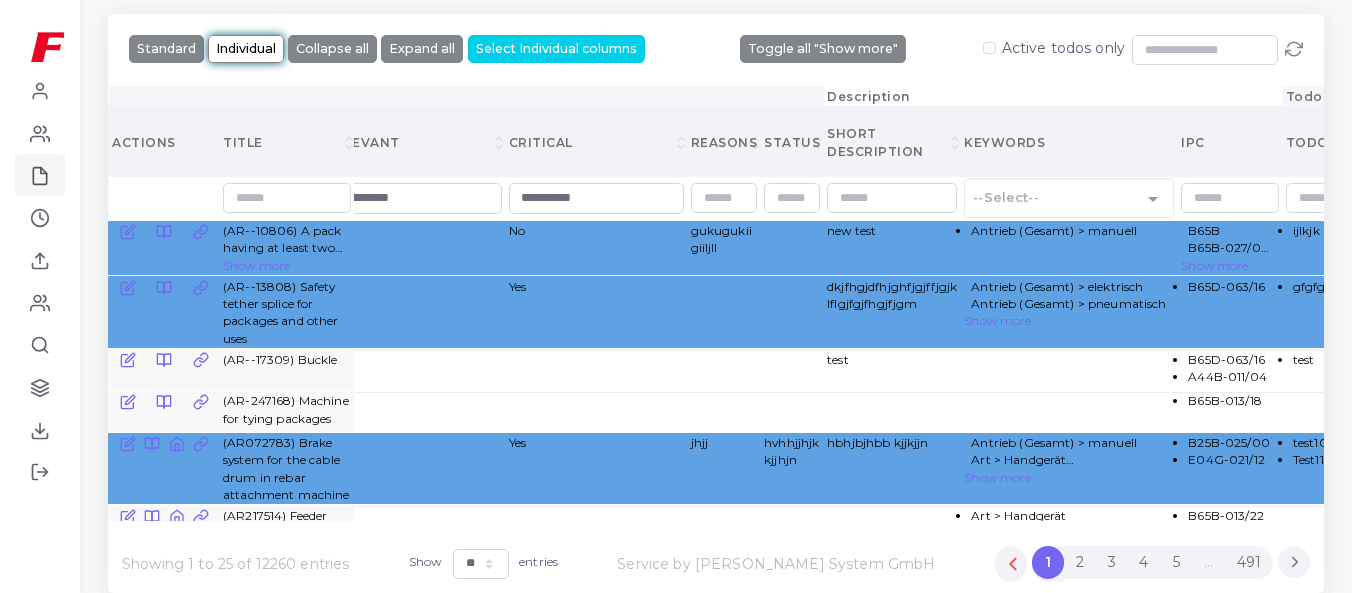 click on "Yes" at bounding box center [596, 312] 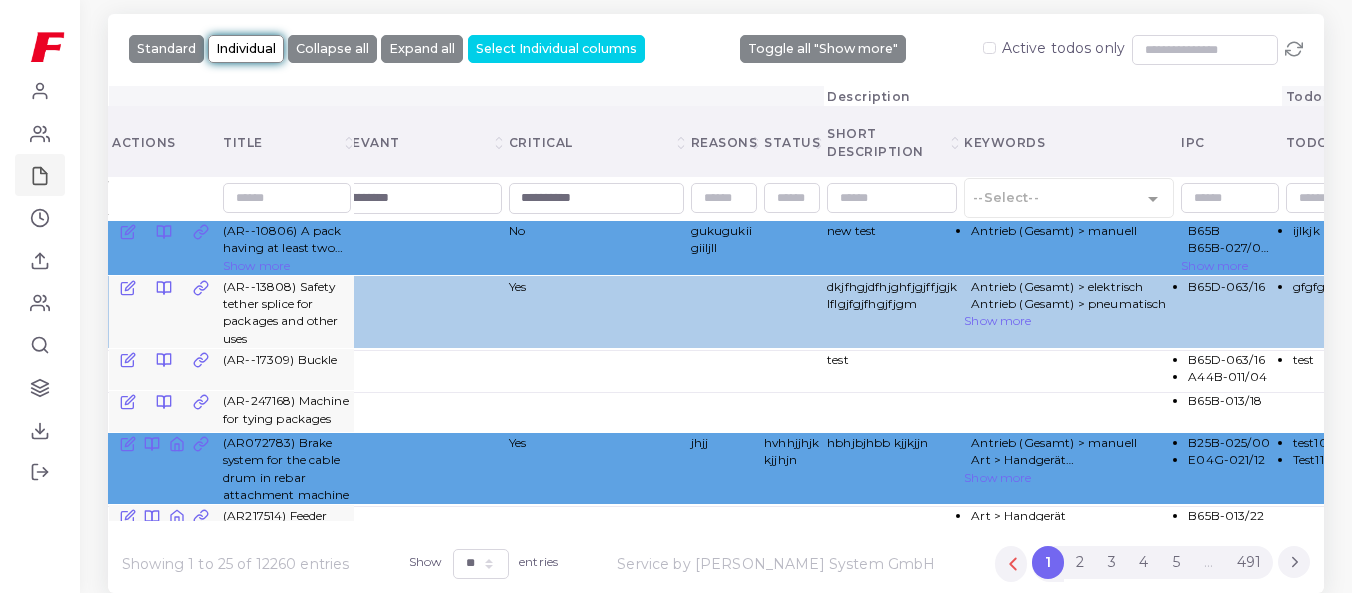 click on "Yes" at bounding box center [596, 468] 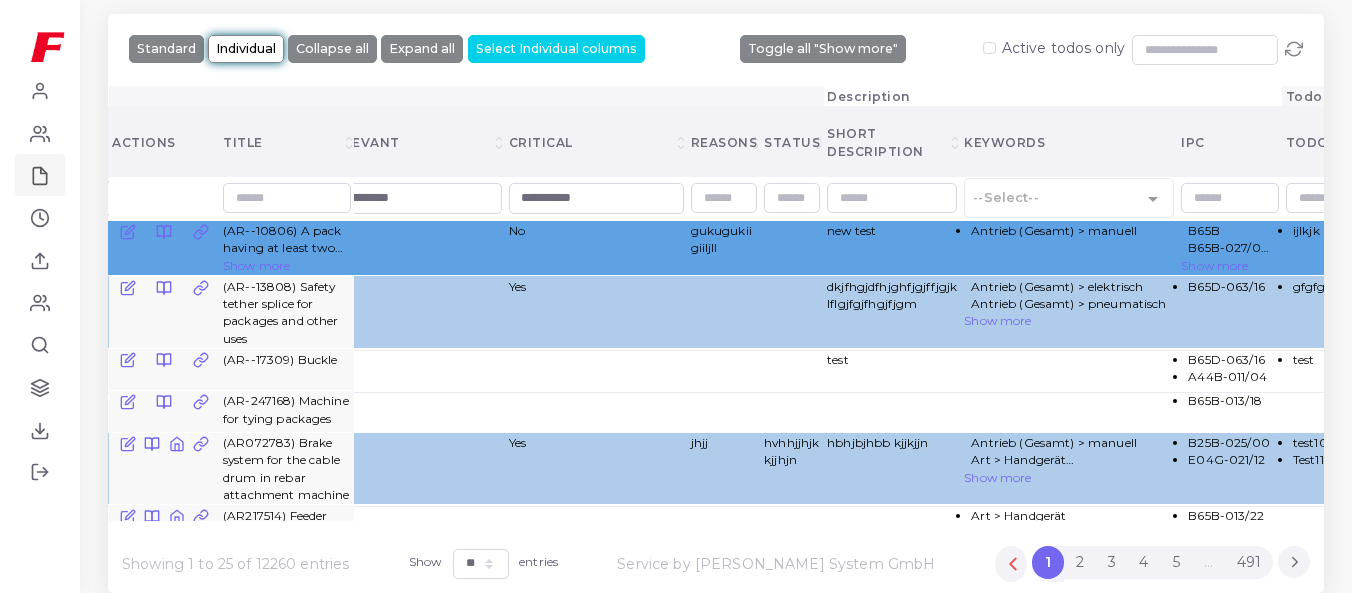 click on "No" at bounding box center [596, 248] 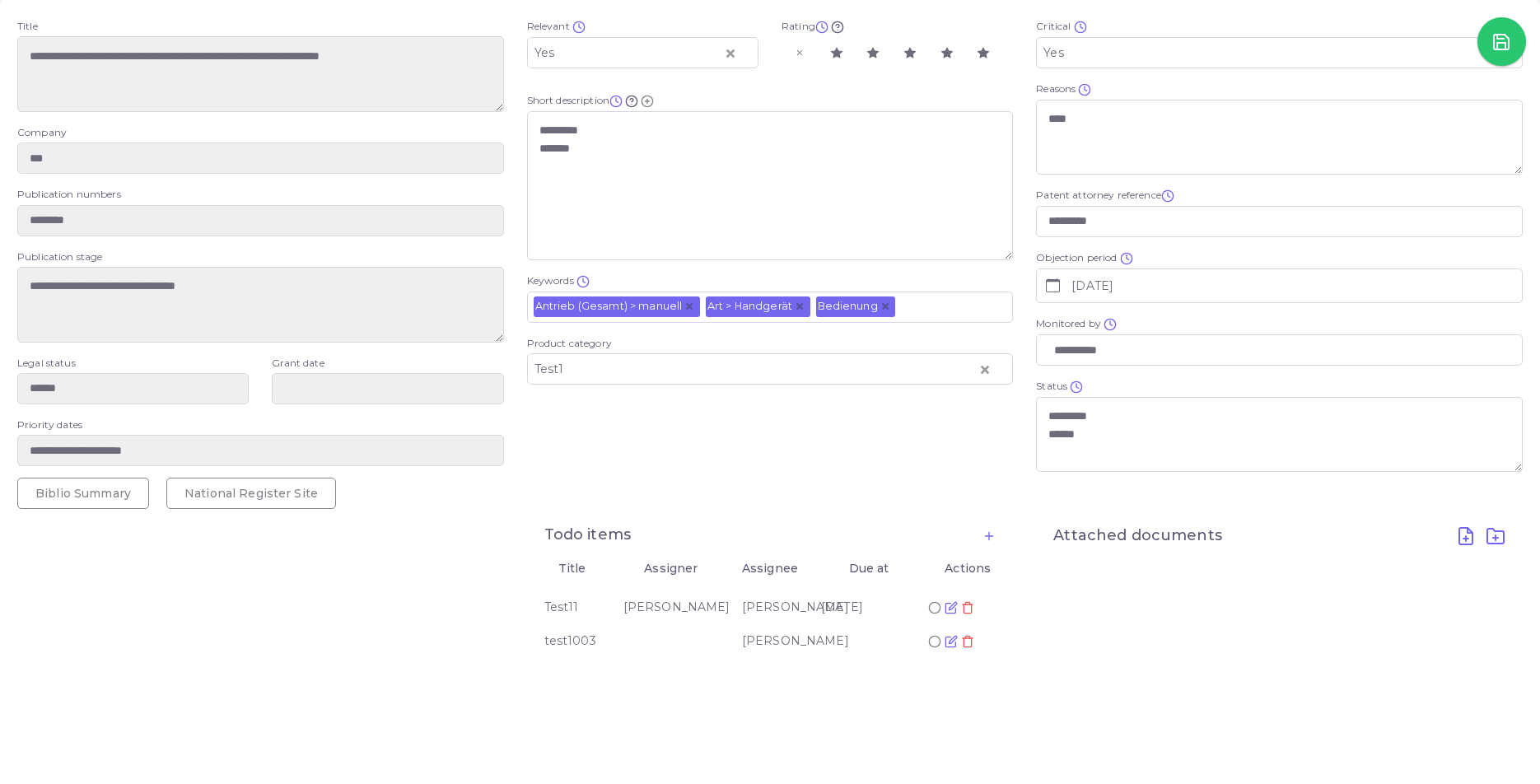 scroll, scrollTop: 0, scrollLeft: 0, axis: both 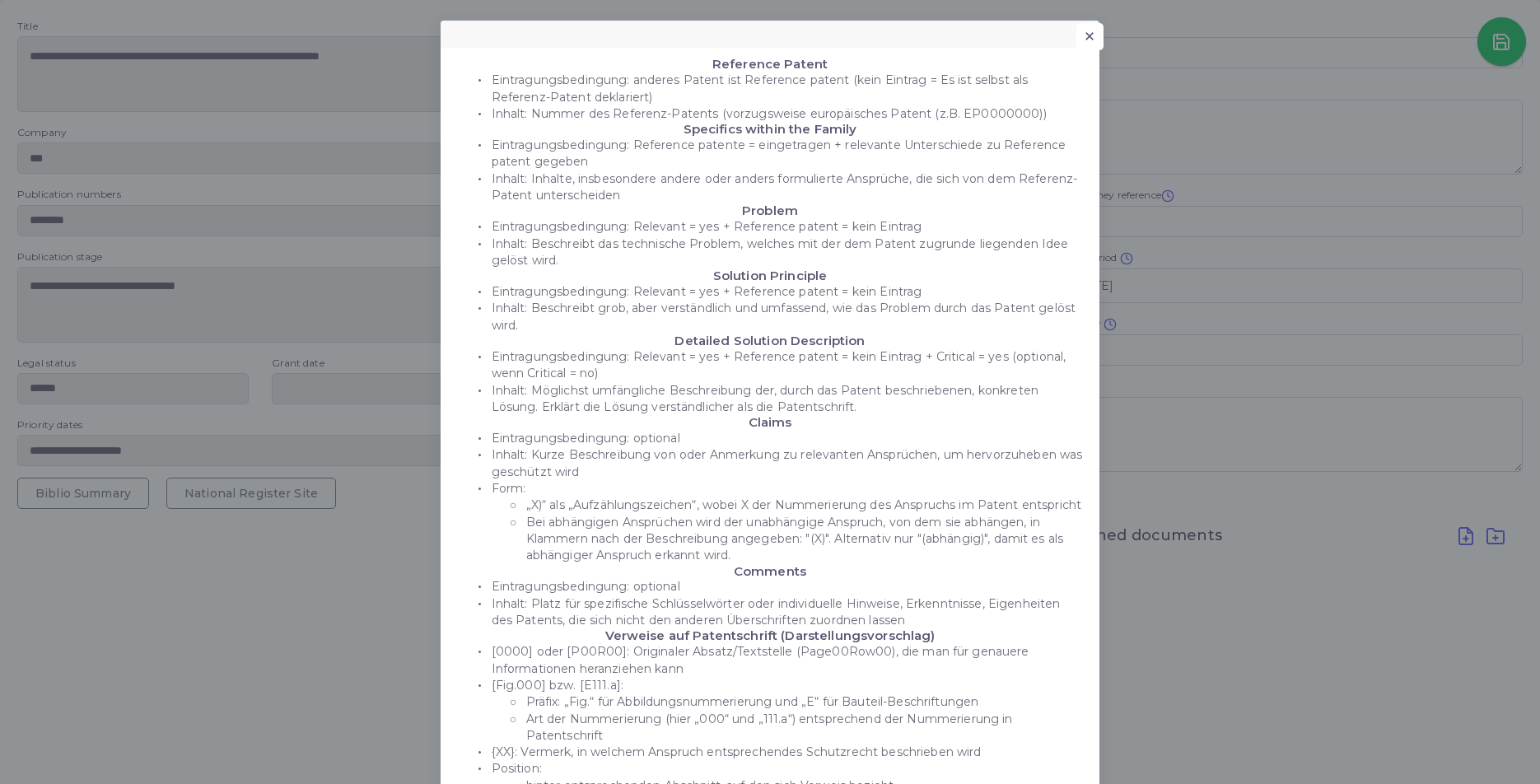 click on "×" at bounding box center (1090, 37) 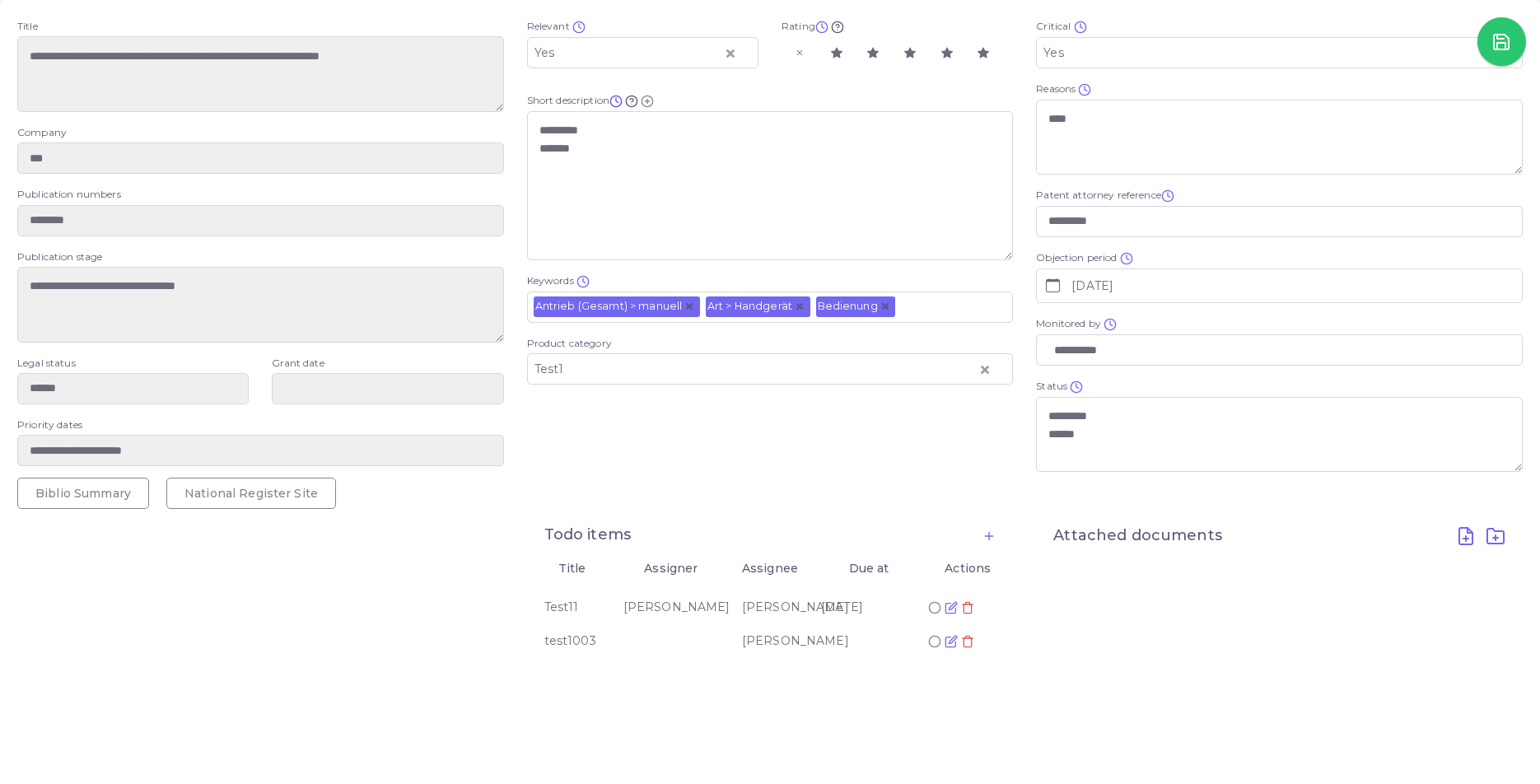 click 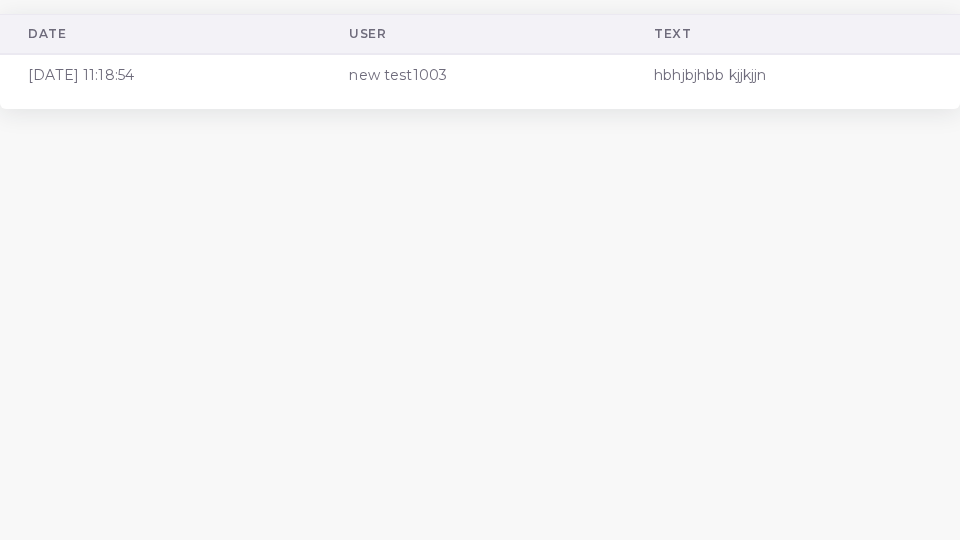 scroll, scrollTop: 0, scrollLeft: 0, axis: both 